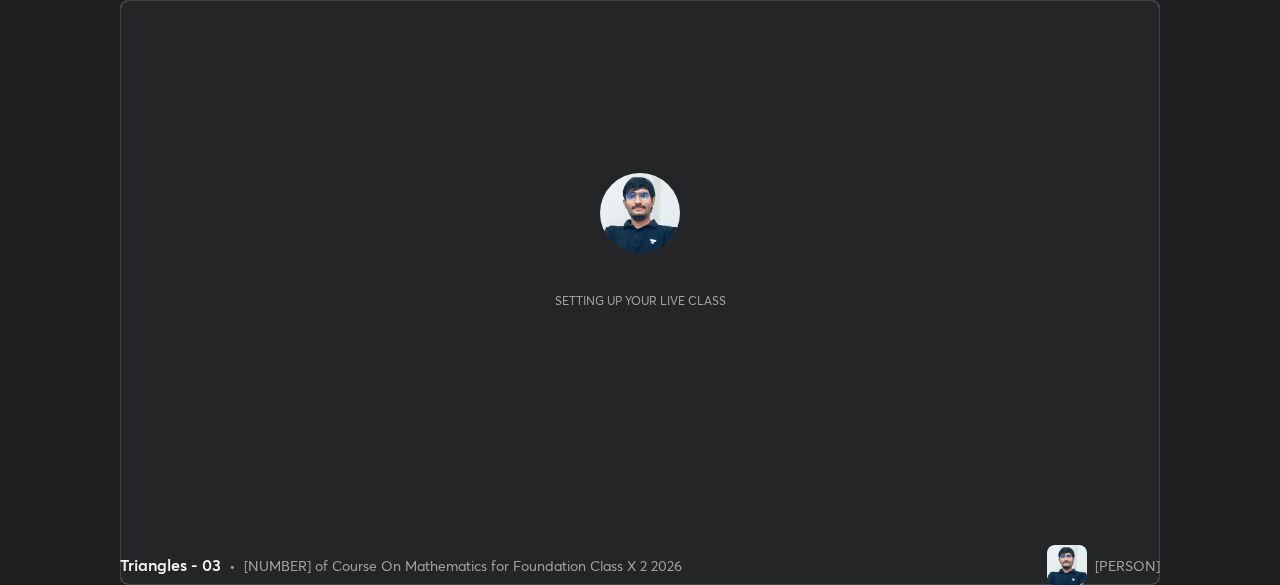 scroll, scrollTop: 0, scrollLeft: 0, axis: both 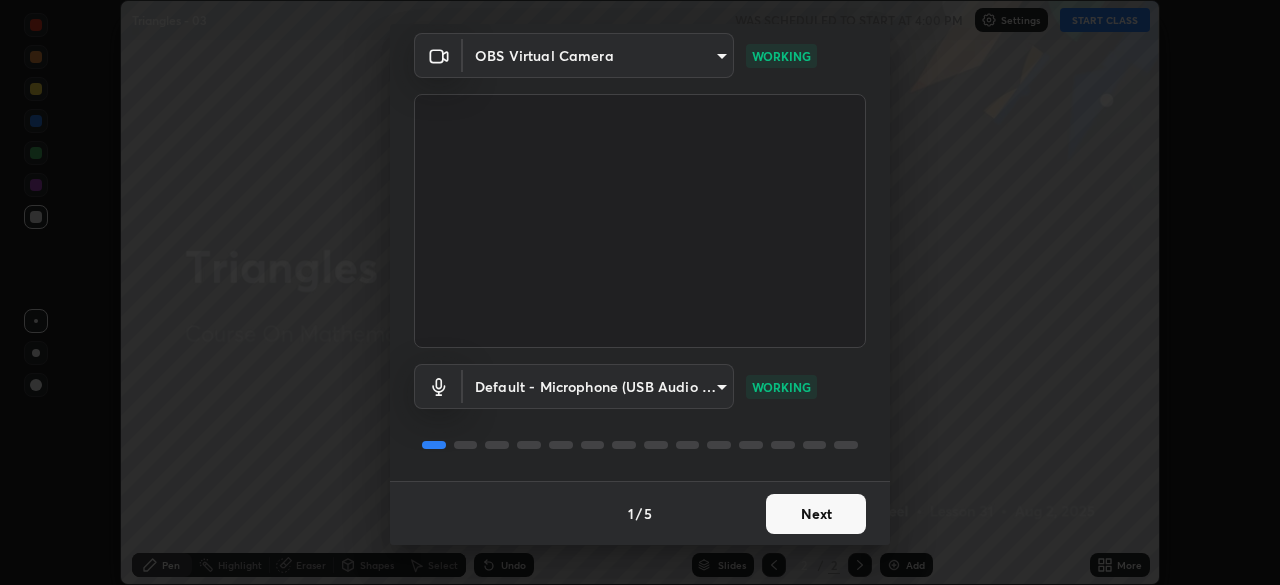 click on "Next" at bounding box center [816, 514] 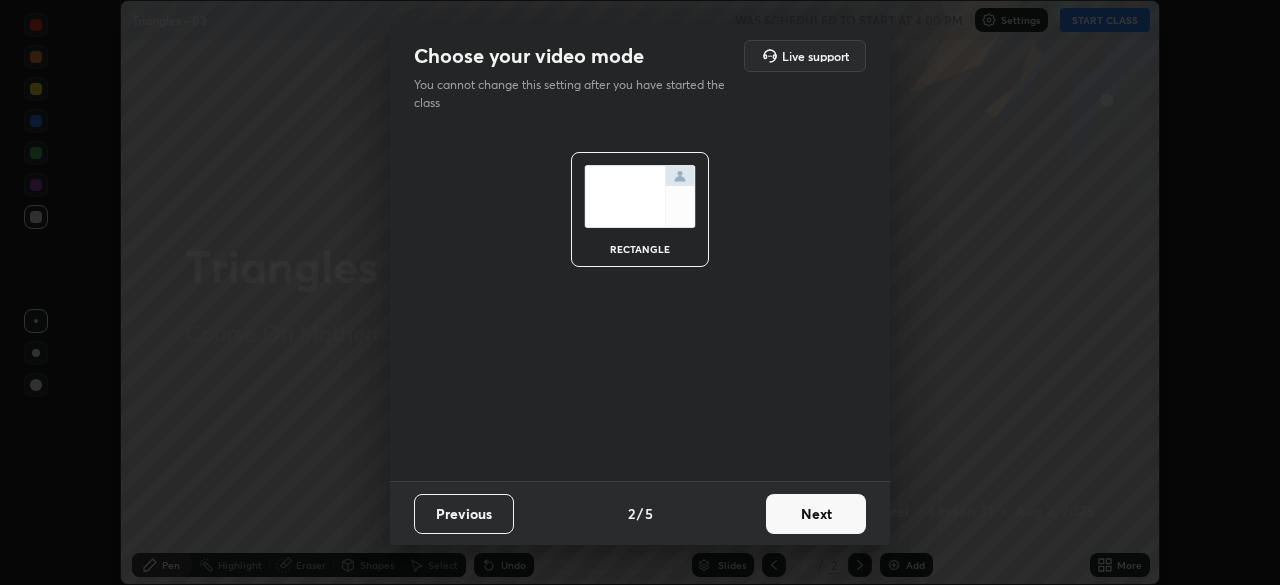 scroll, scrollTop: 0, scrollLeft: 0, axis: both 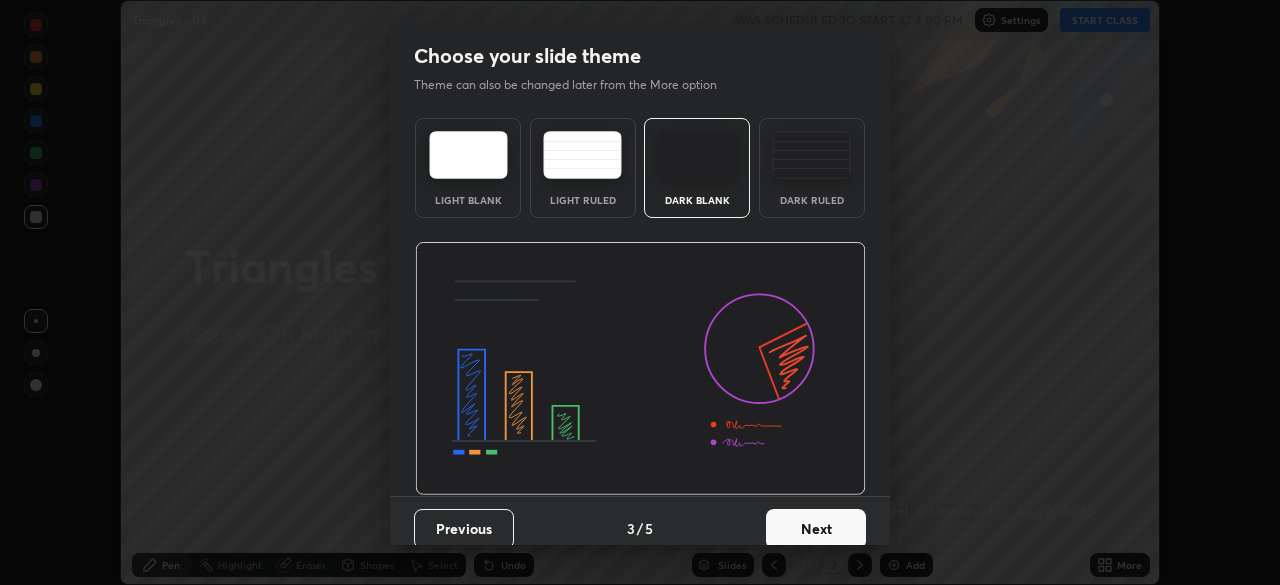 click on "Next" at bounding box center [816, 529] 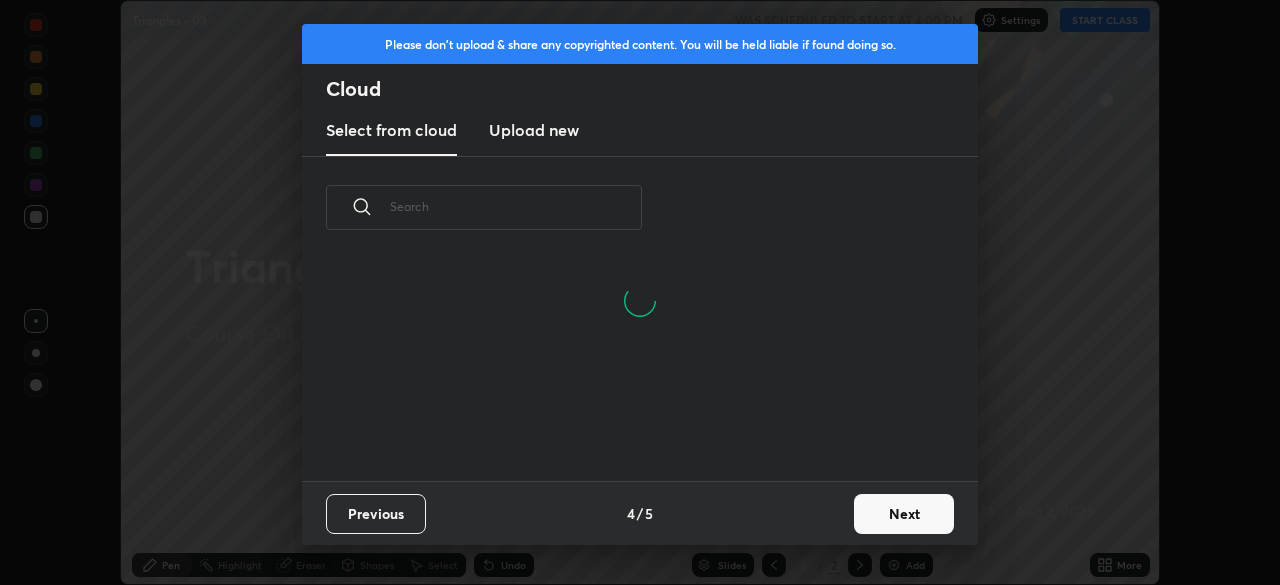 click on "Next" at bounding box center [904, 514] 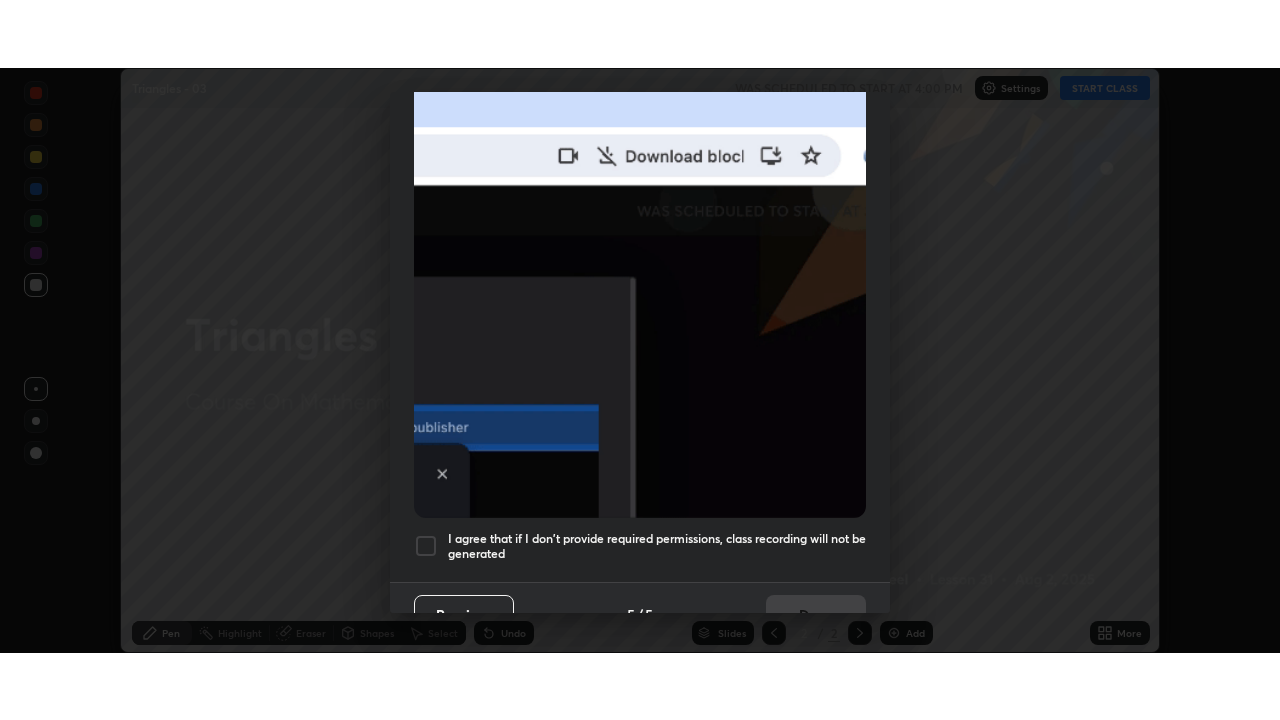 scroll, scrollTop: 479, scrollLeft: 0, axis: vertical 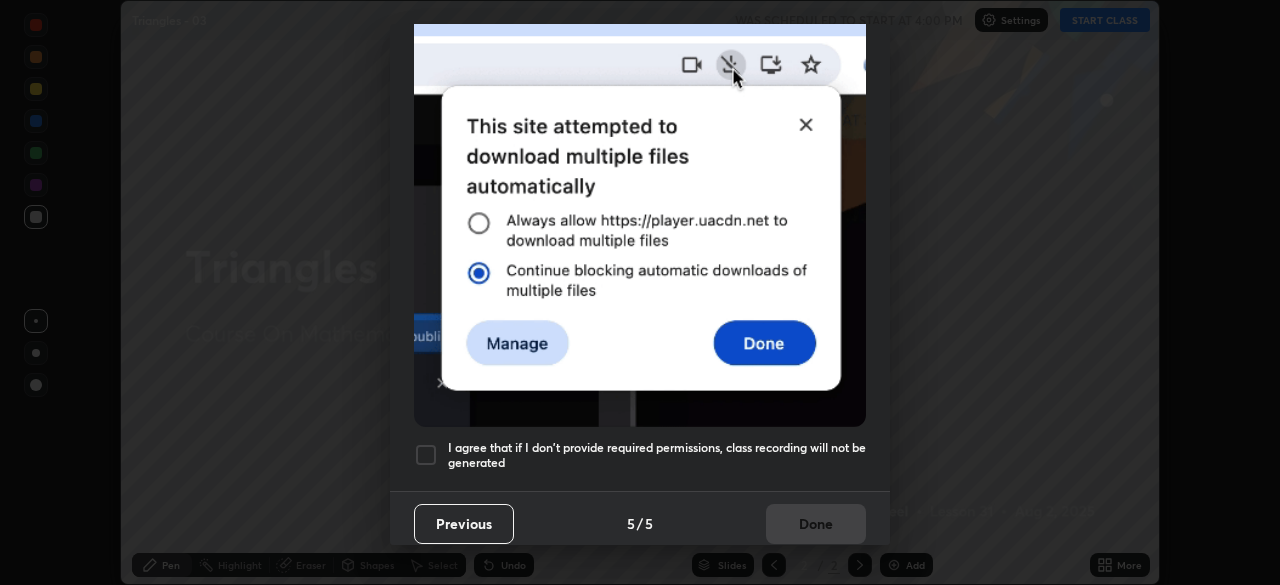 click on "I agree that if I don't provide required permissions, class recording will not be generated" at bounding box center [657, 455] 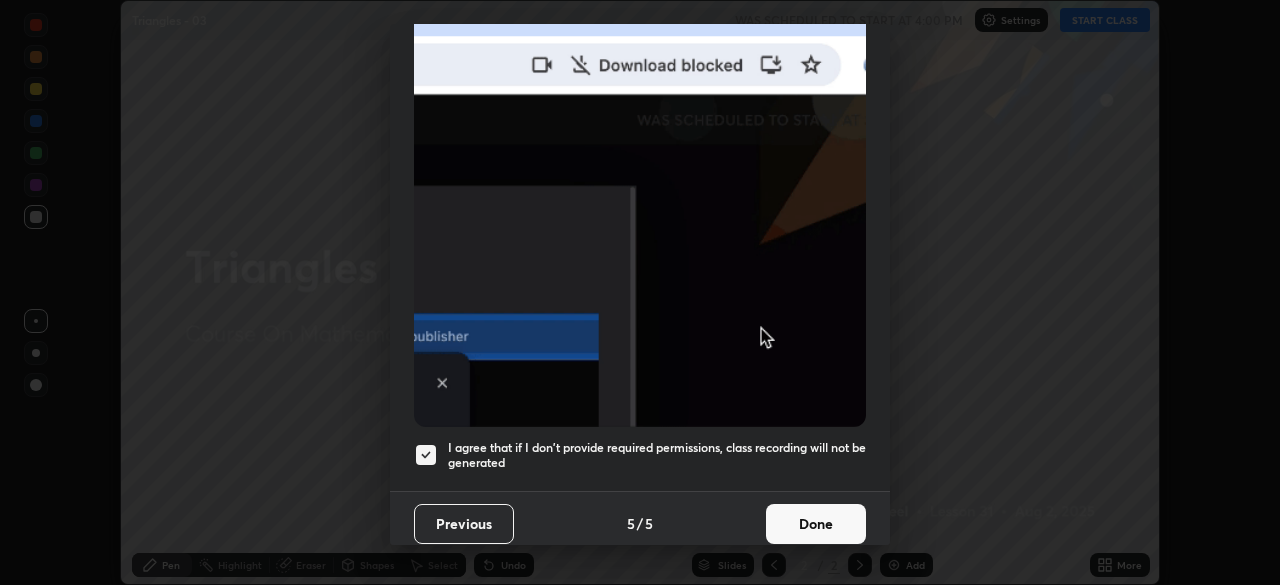 click on "Done" at bounding box center [816, 524] 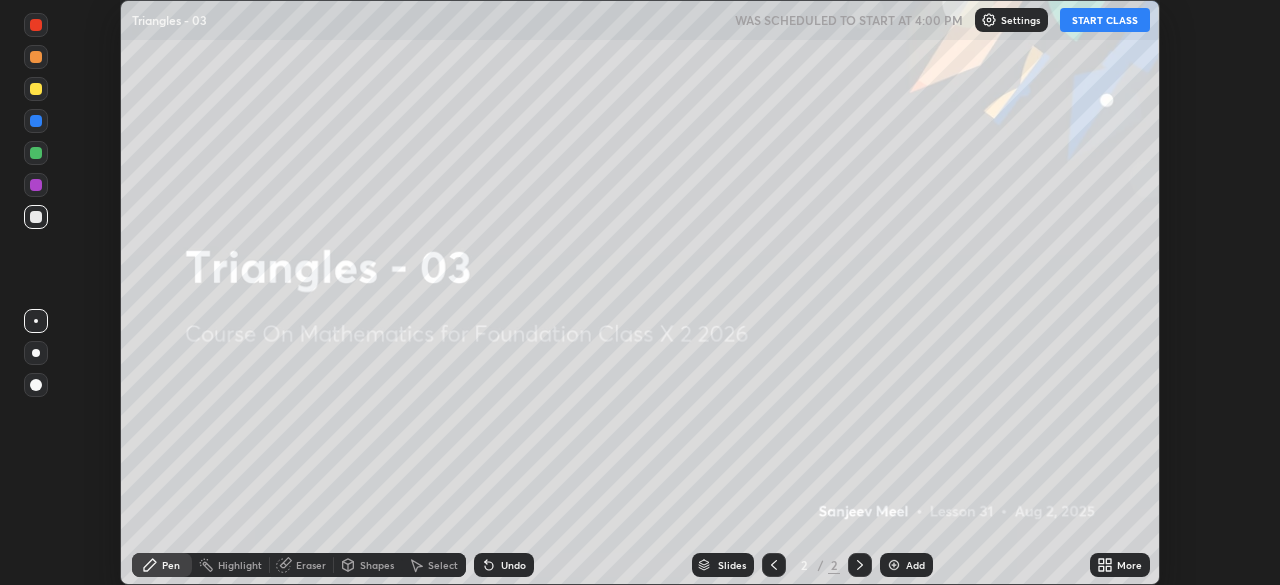 click on "START CLASS" at bounding box center [1105, 20] 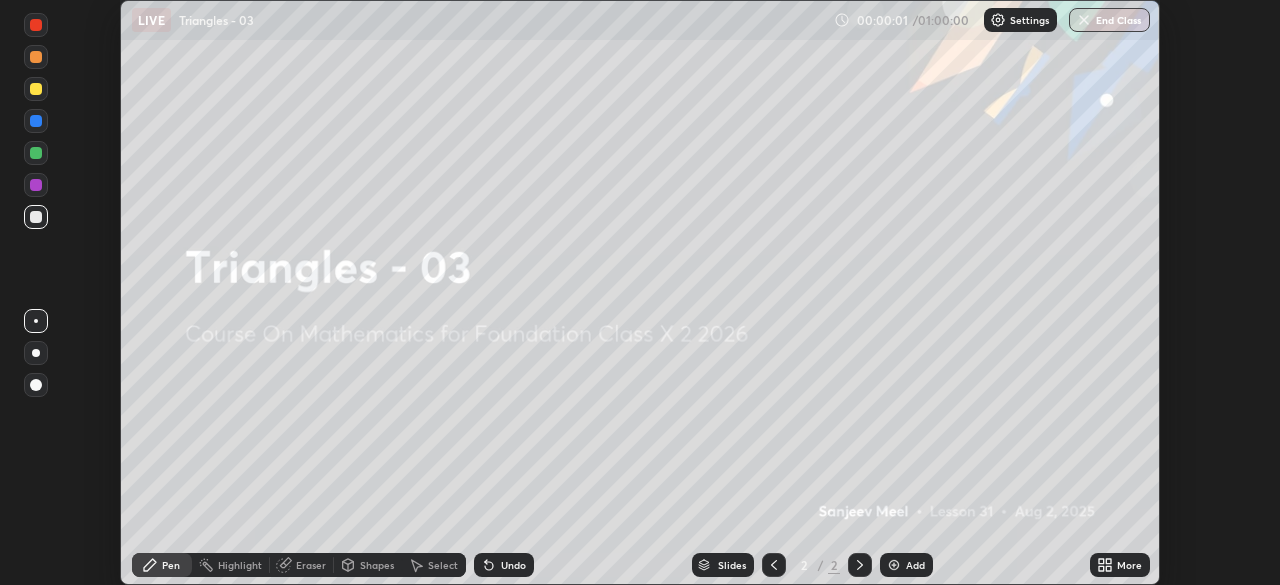 click 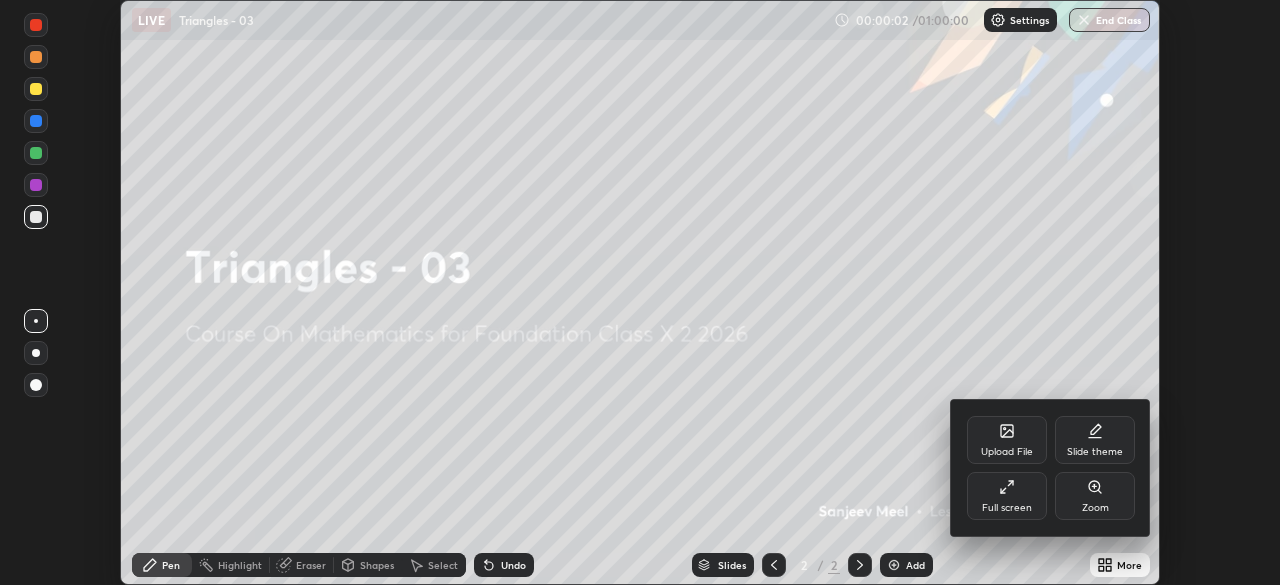 click on "Full screen" at bounding box center [1007, 508] 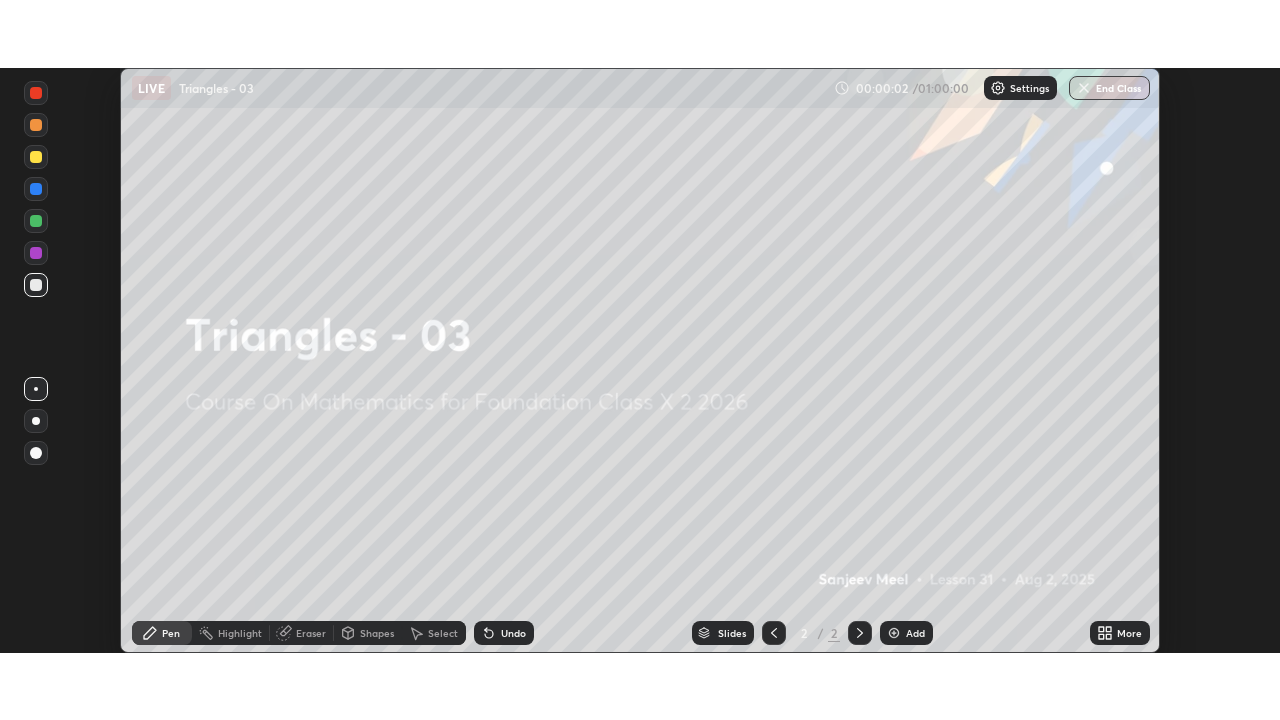 scroll, scrollTop: 99280, scrollLeft: 98720, axis: both 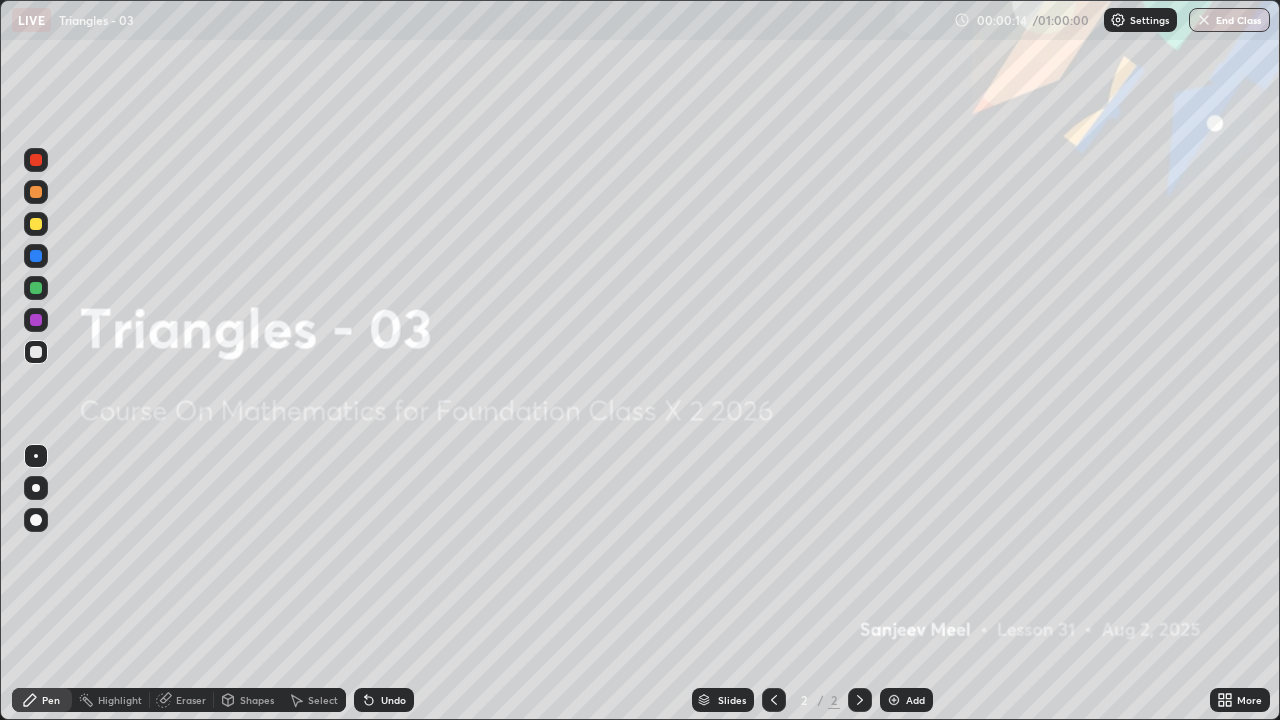 click on "Add" at bounding box center (906, 700) 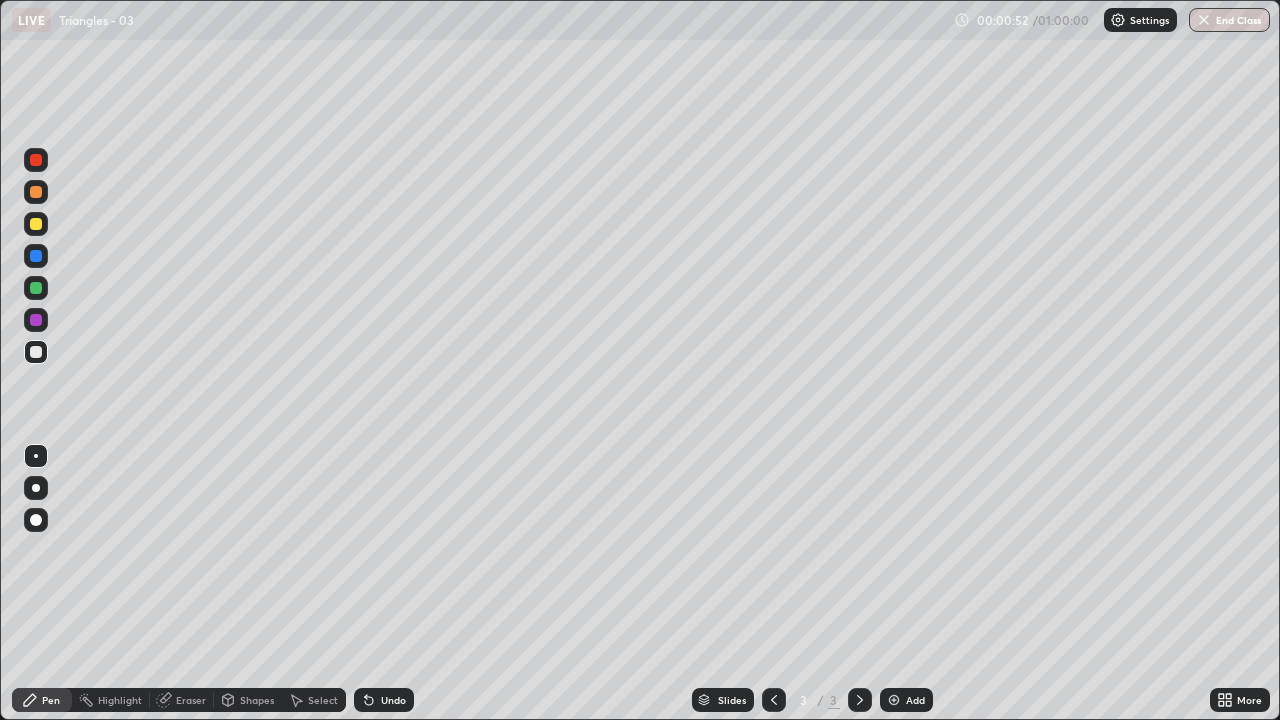 click on "00:00:52 /  01:00:00 Settings End Class" at bounding box center [1112, 20] 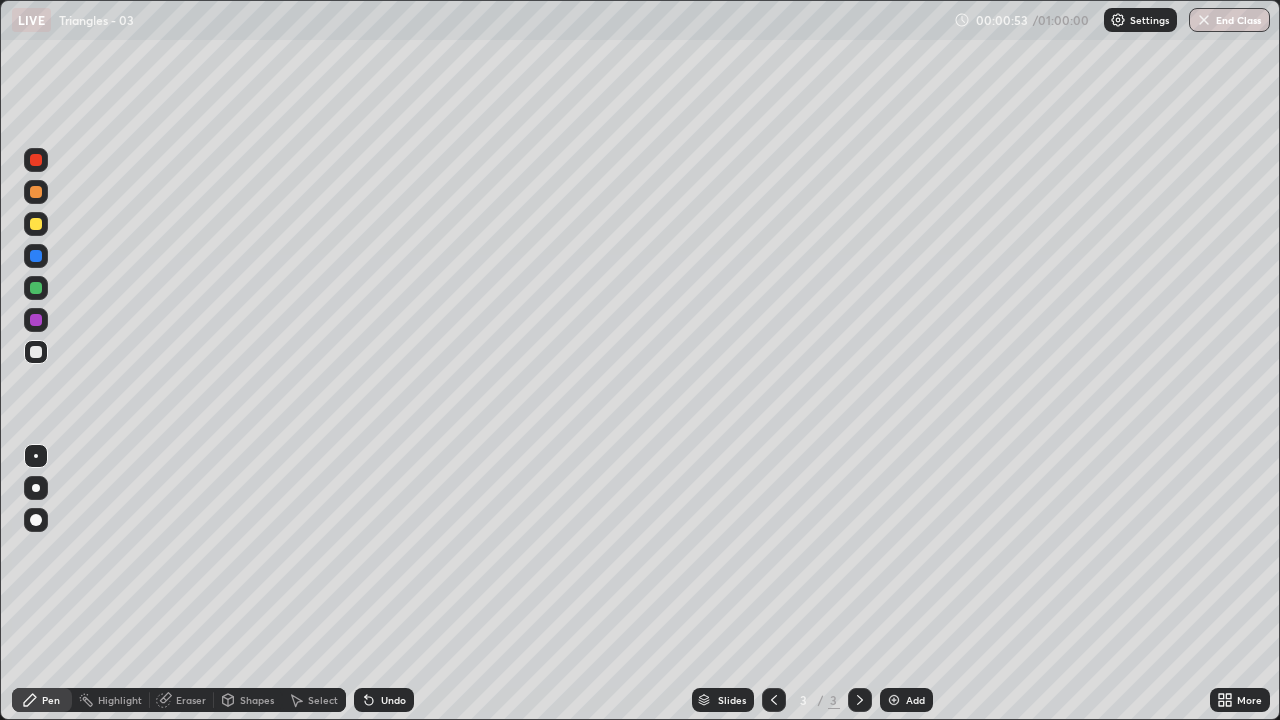 click on "00:00:53 /  01:00:00 Settings End Class" at bounding box center [1112, 20] 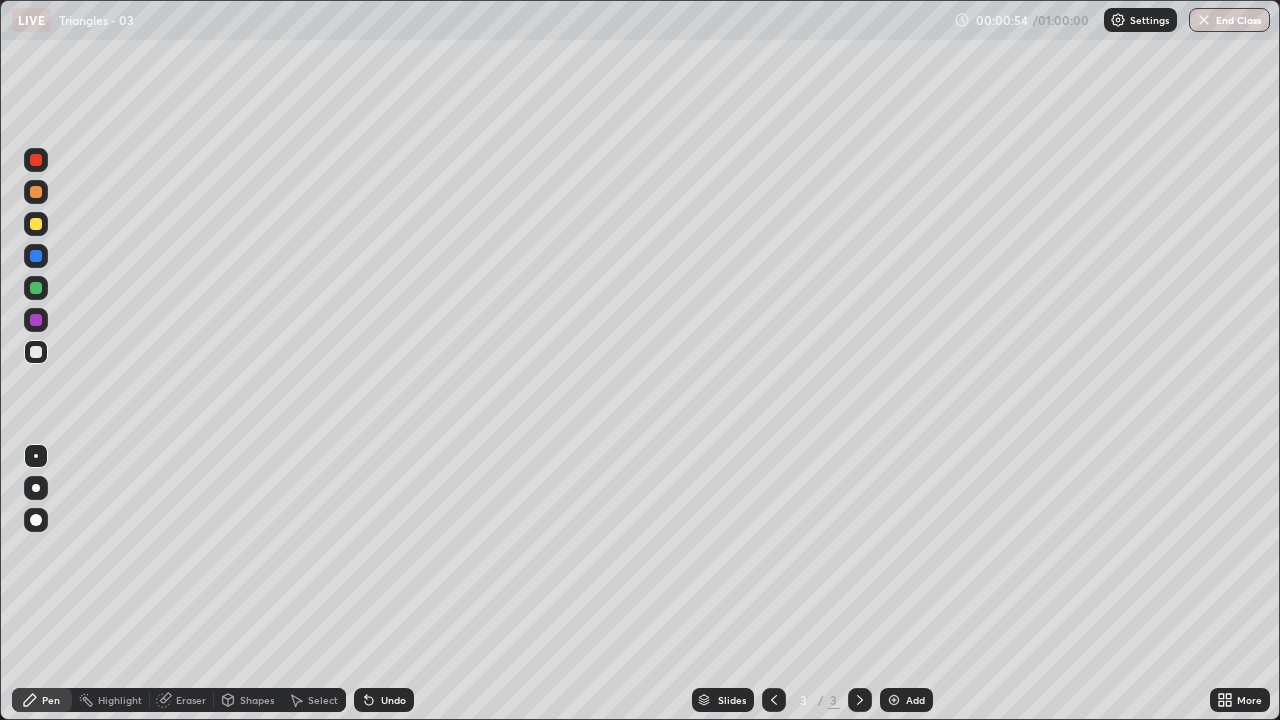 click on "Settings" at bounding box center [1140, 20] 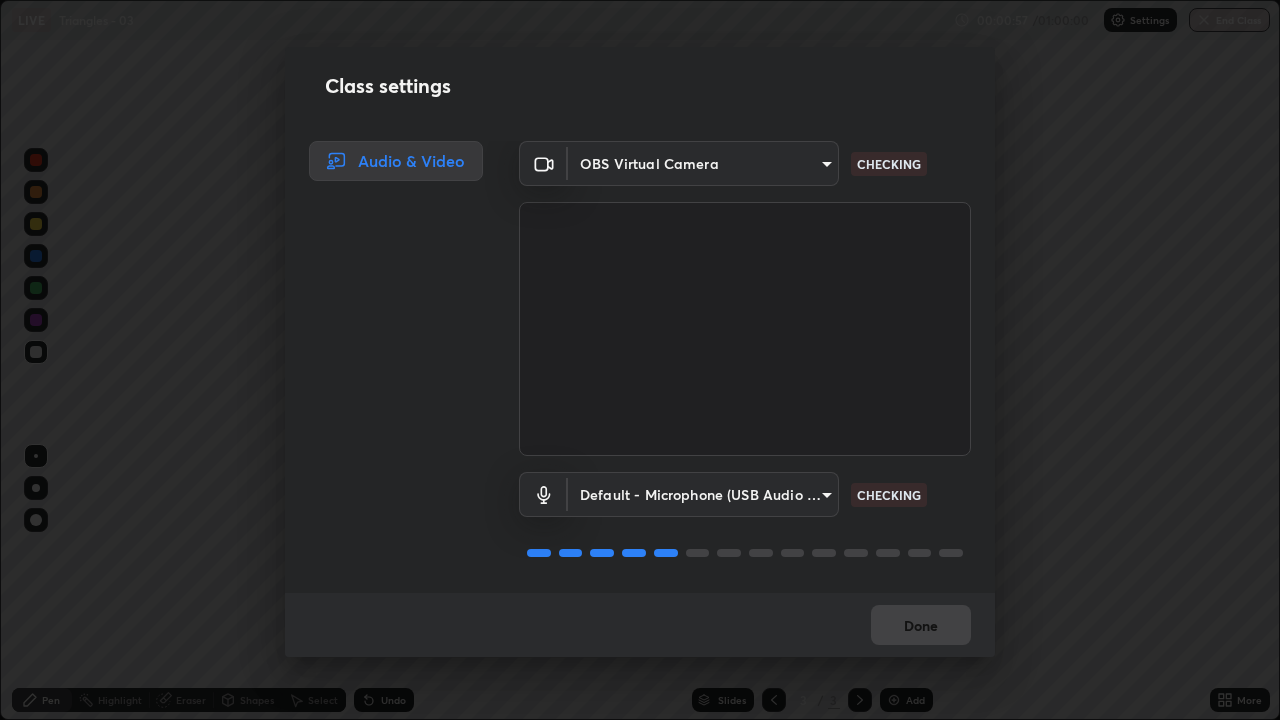scroll, scrollTop: 2, scrollLeft: 0, axis: vertical 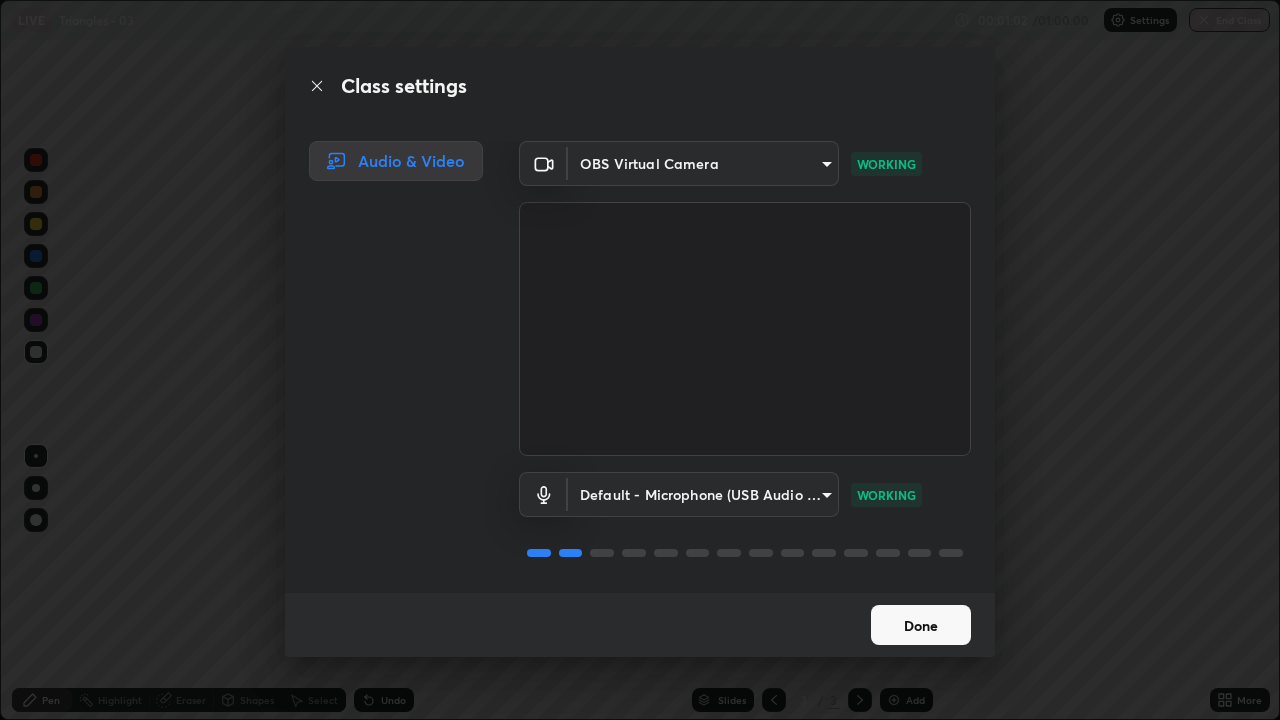click on "Done" at bounding box center [921, 625] 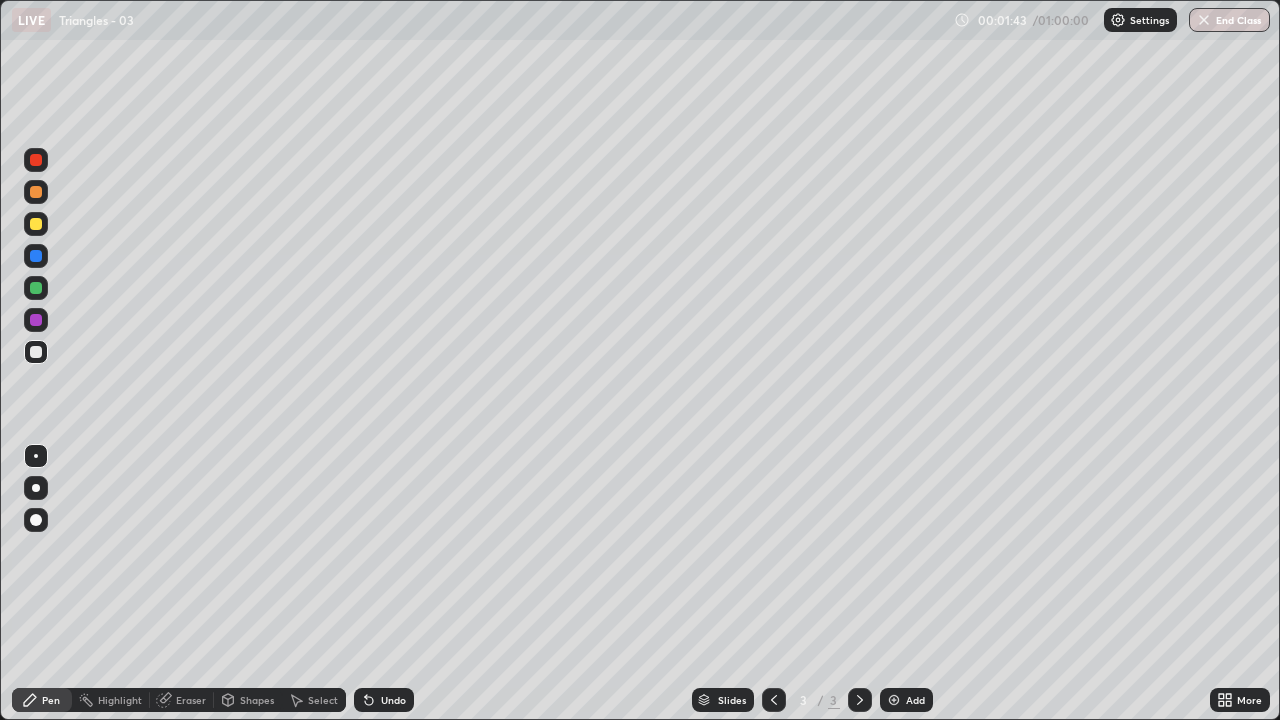 click at bounding box center (36, 320) 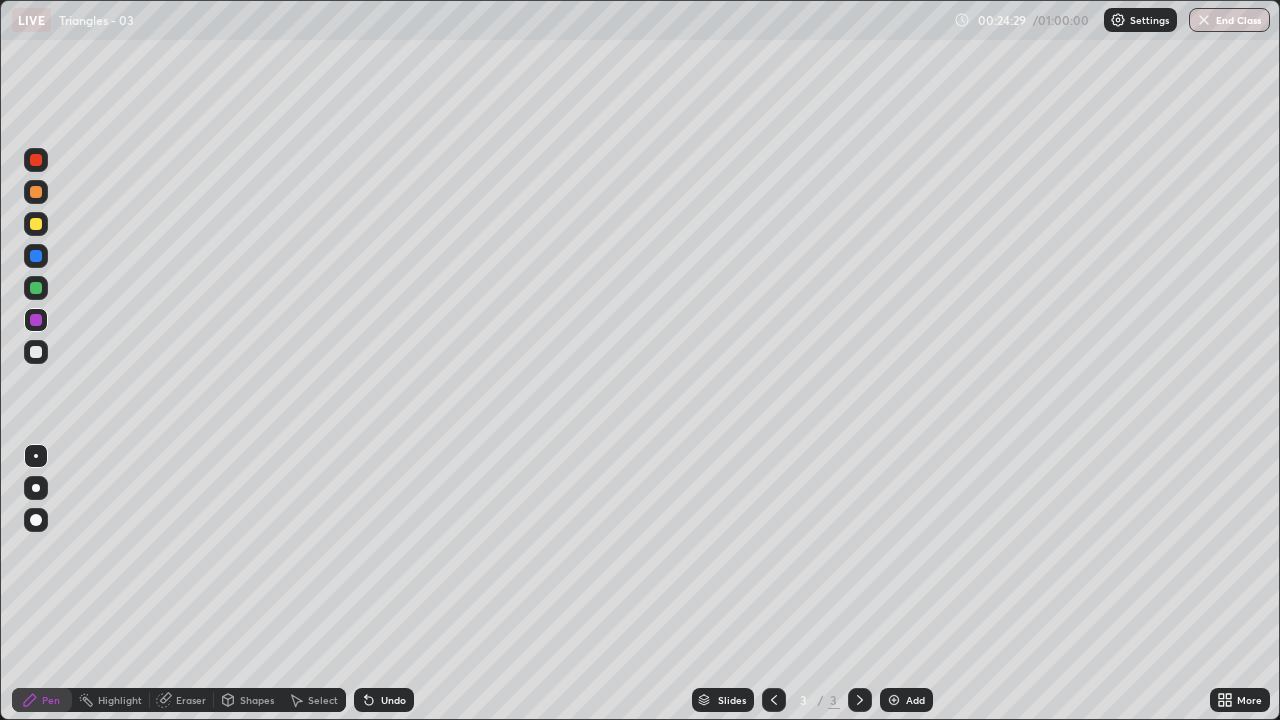 click on "Eraser" at bounding box center [191, 700] 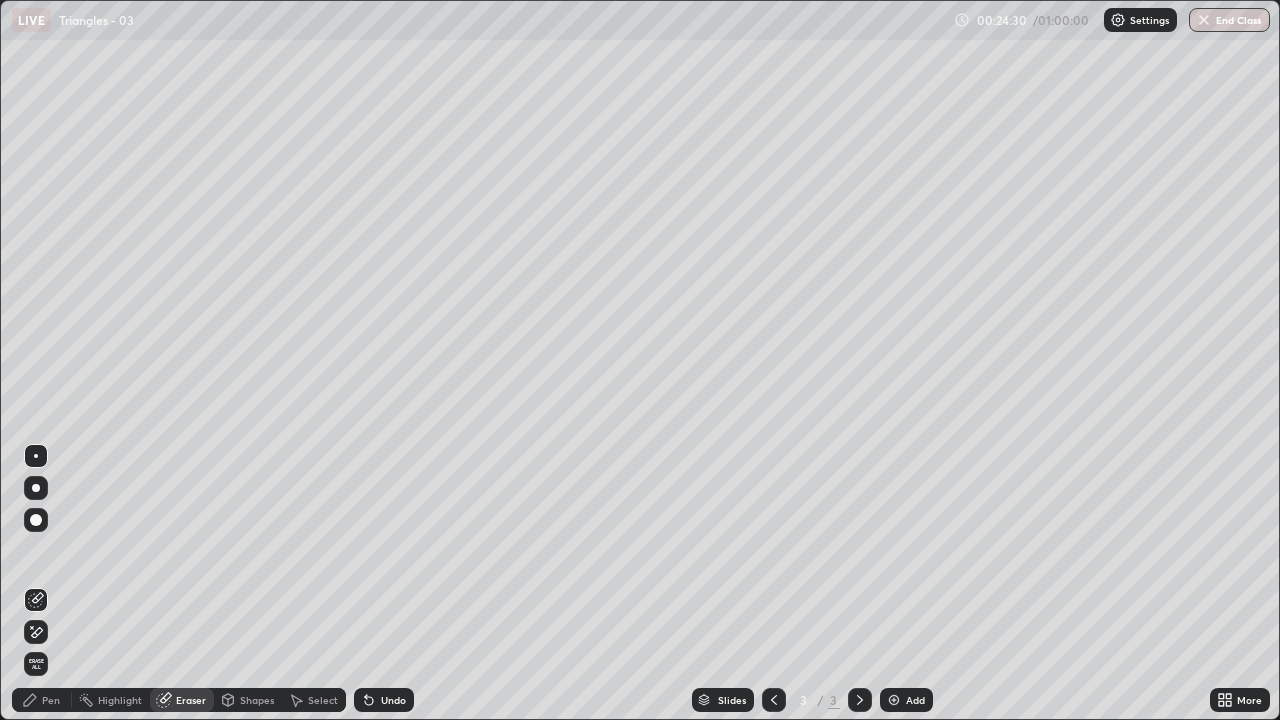click at bounding box center (36, 520) 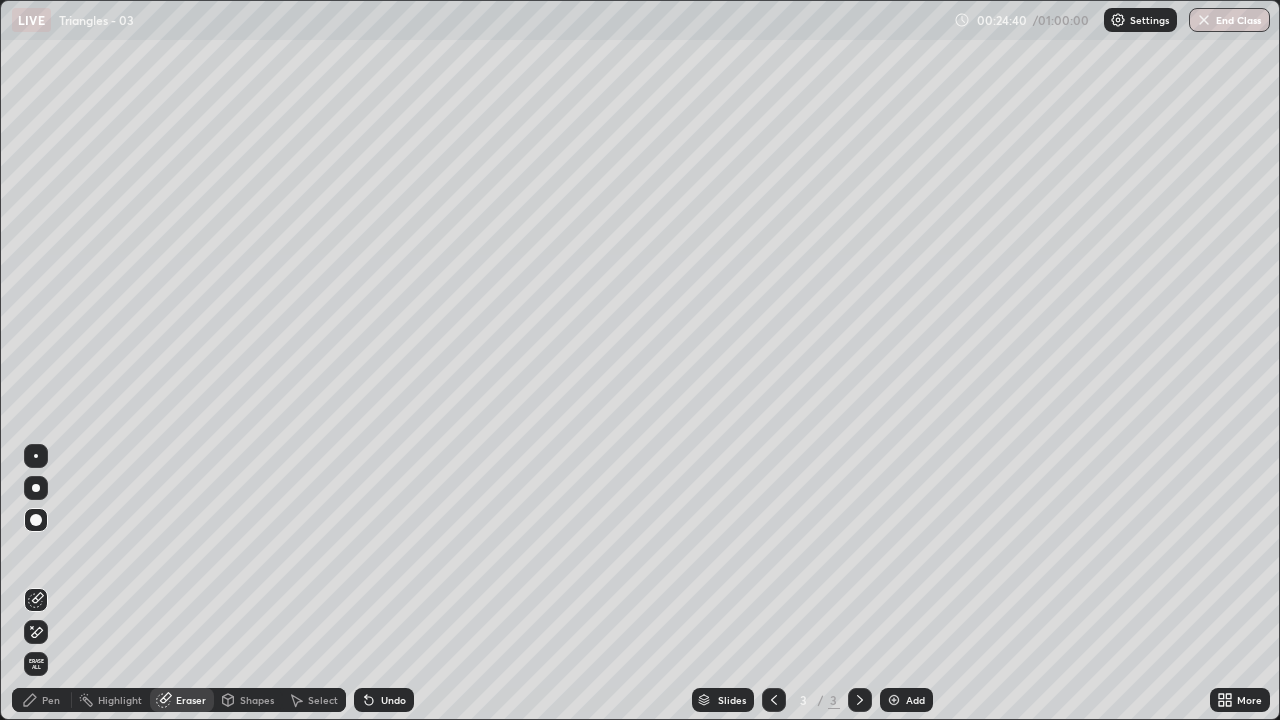 click on "Pen" at bounding box center (42, 700) 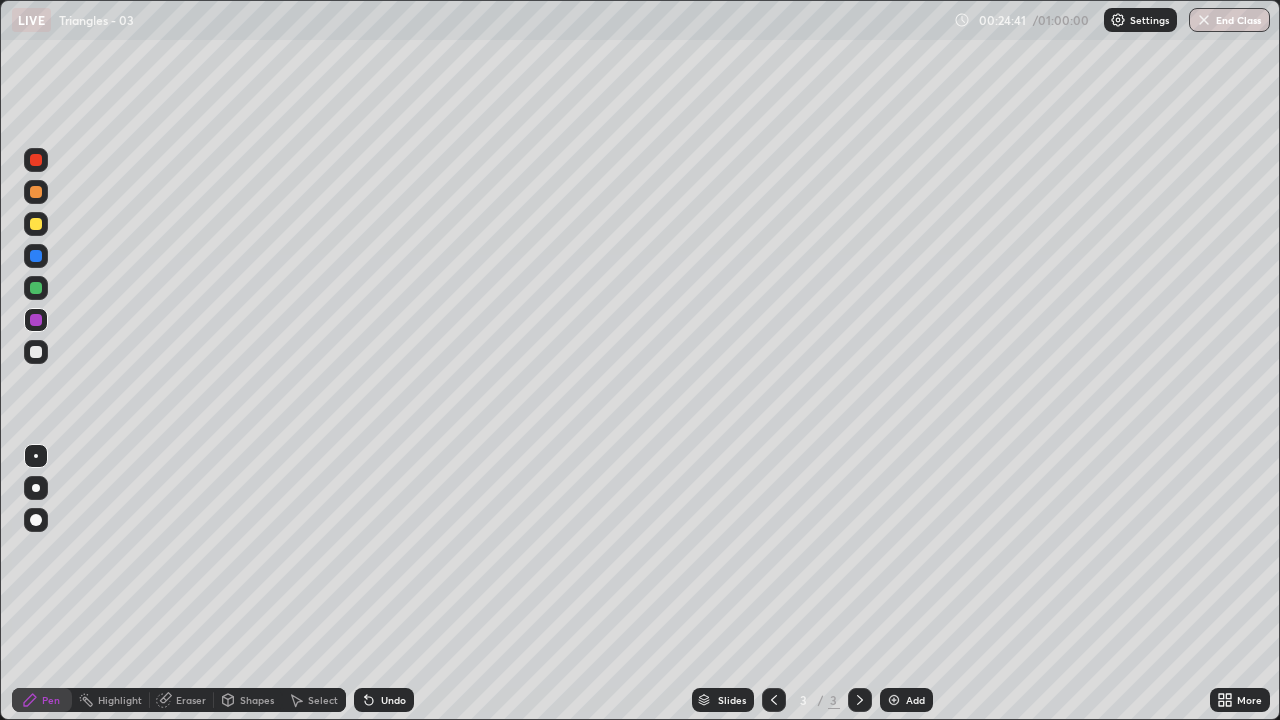click at bounding box center (36, 352) 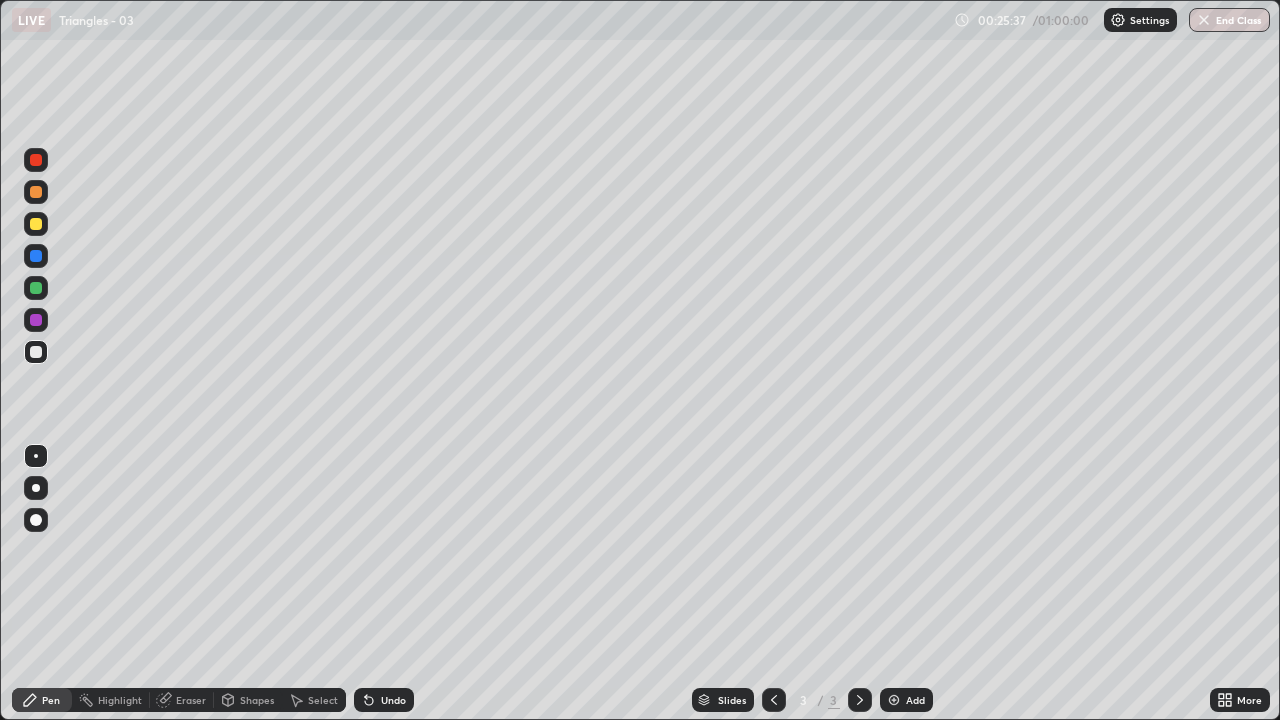 click on "Undo" at bounding box center (384, 700) 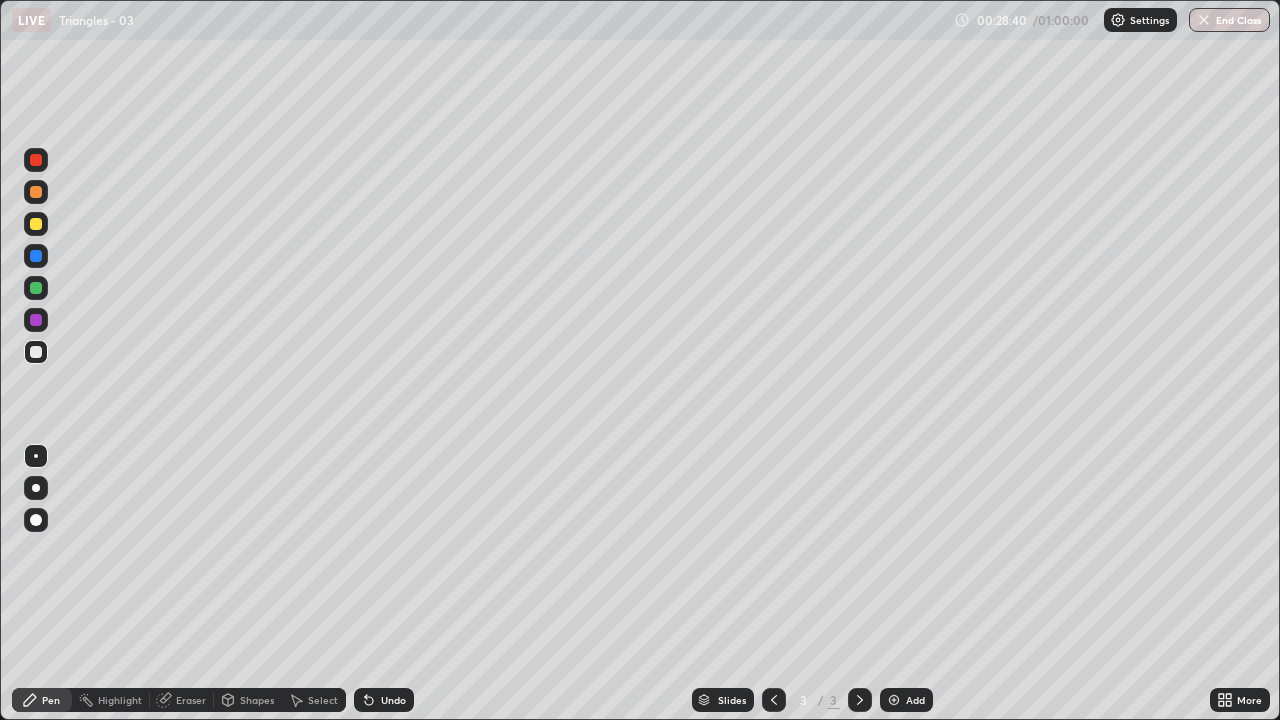 click on "Add" at bounding box center [915, 700] 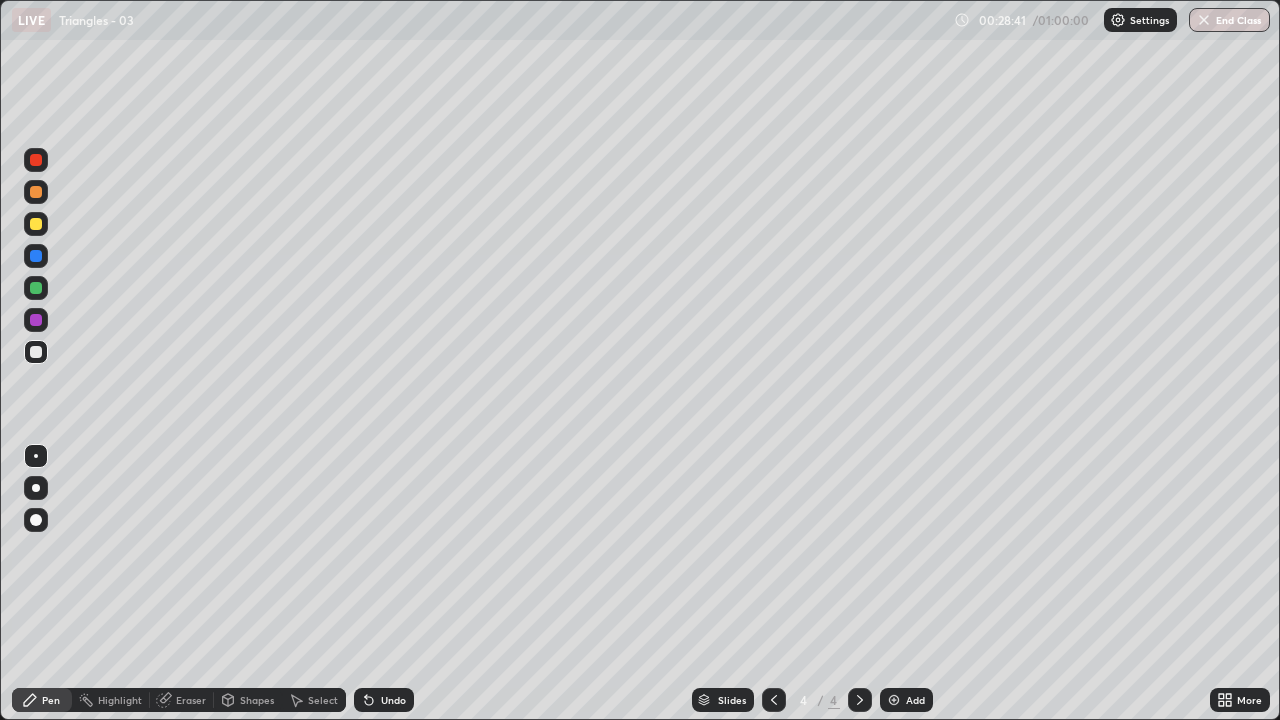click at bounding box center [36, 320] 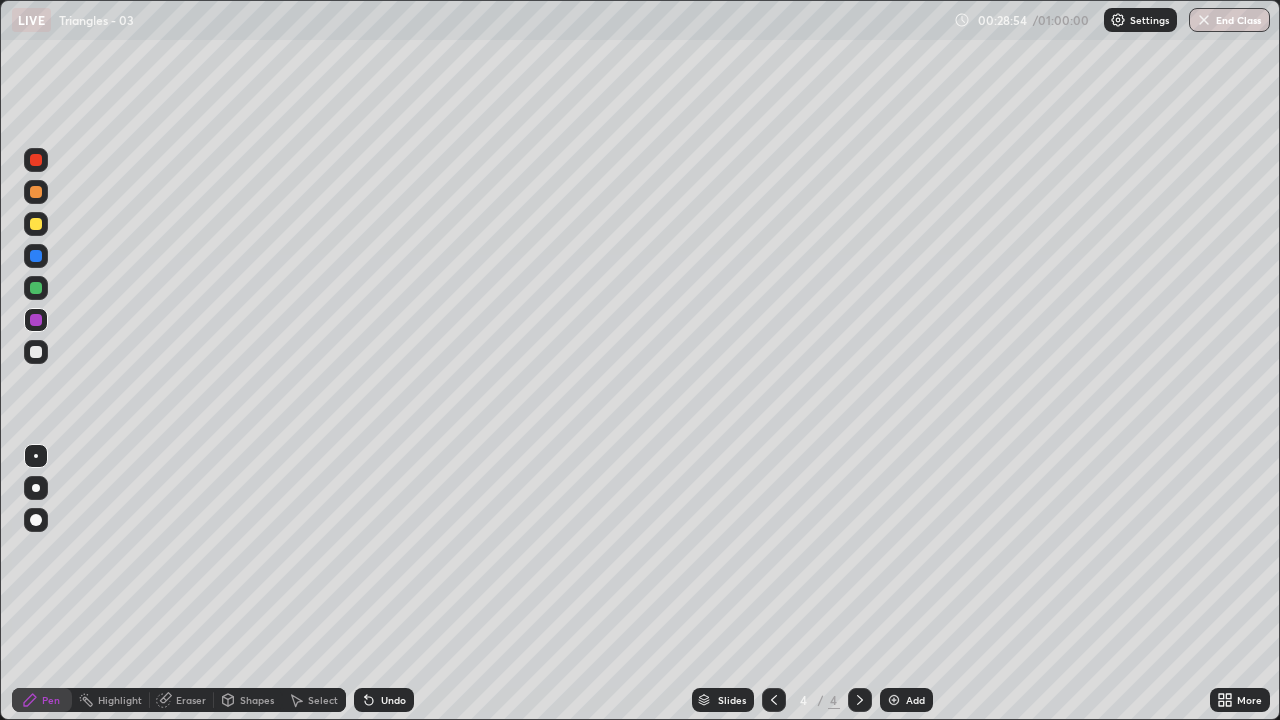click at bounding box center (36, 352) 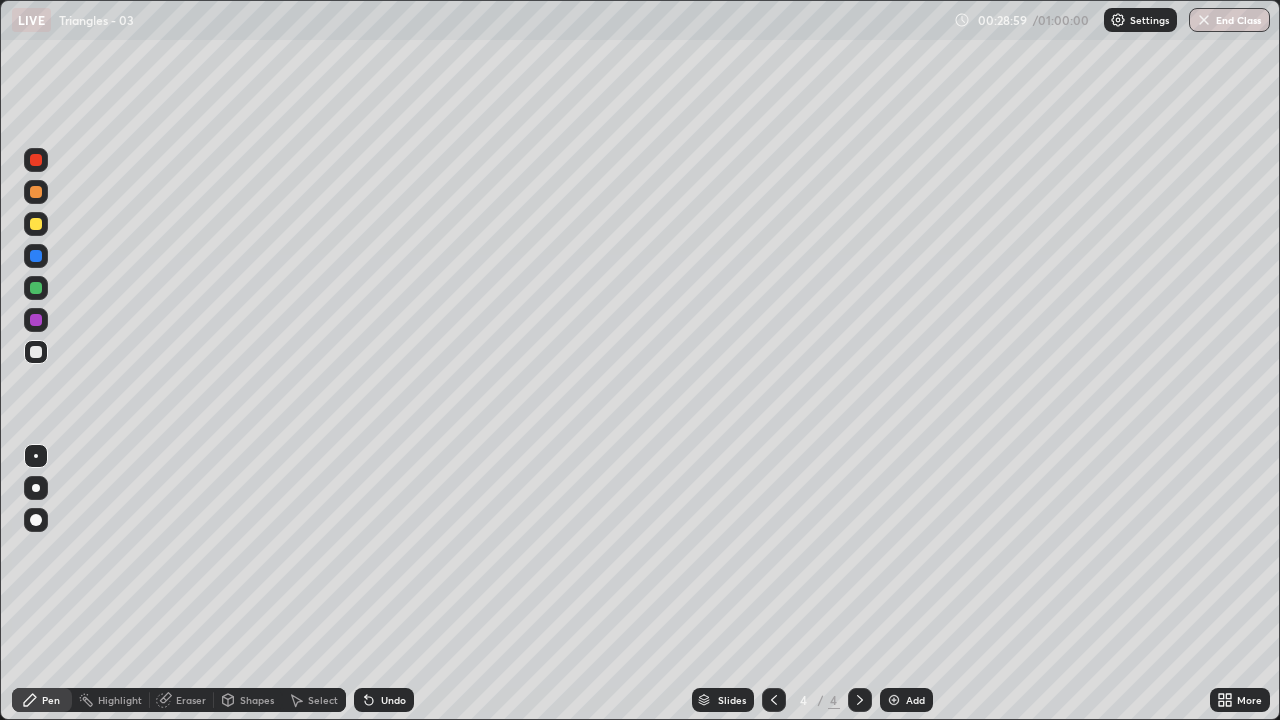 click 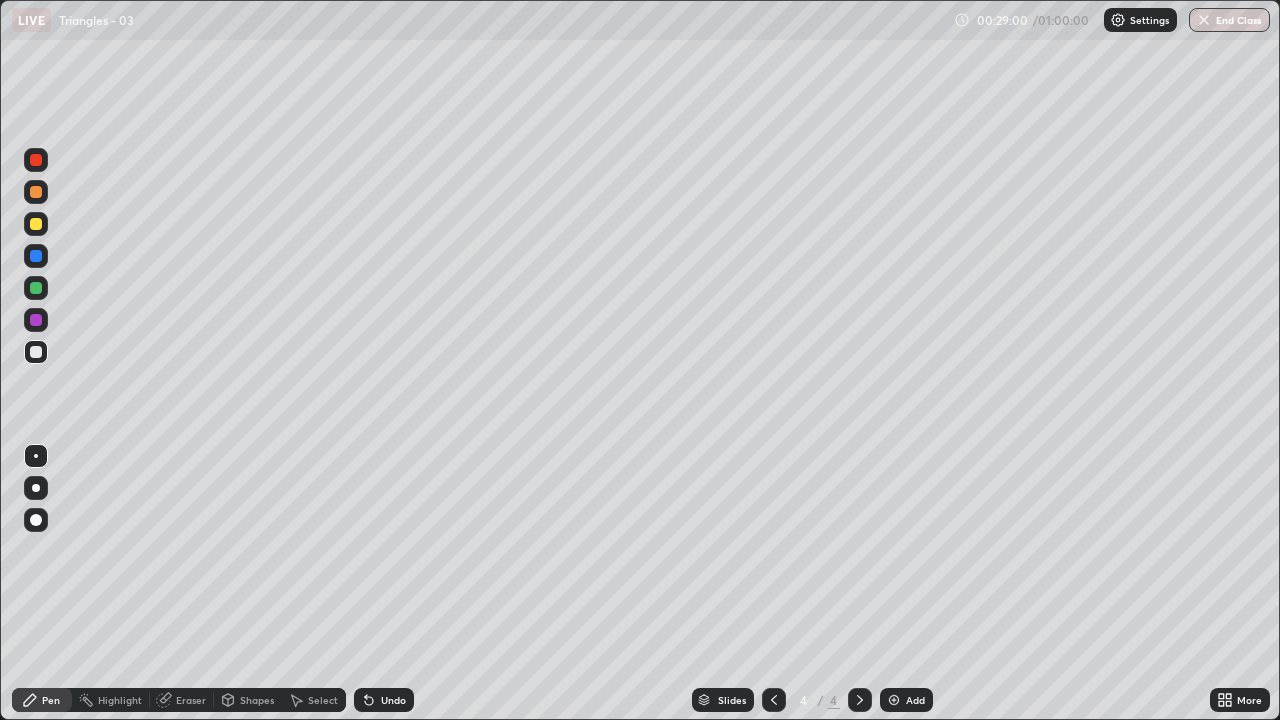 click 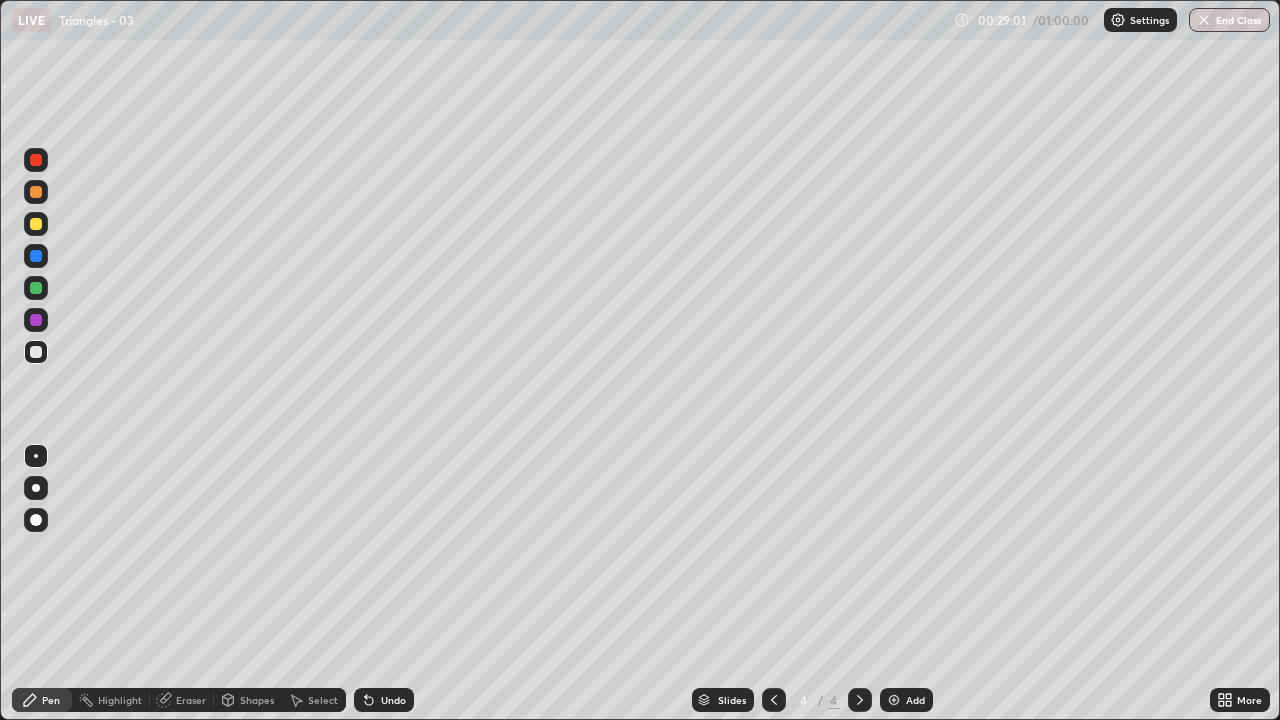 click on "Shapes" at bounding box center (257, 700) 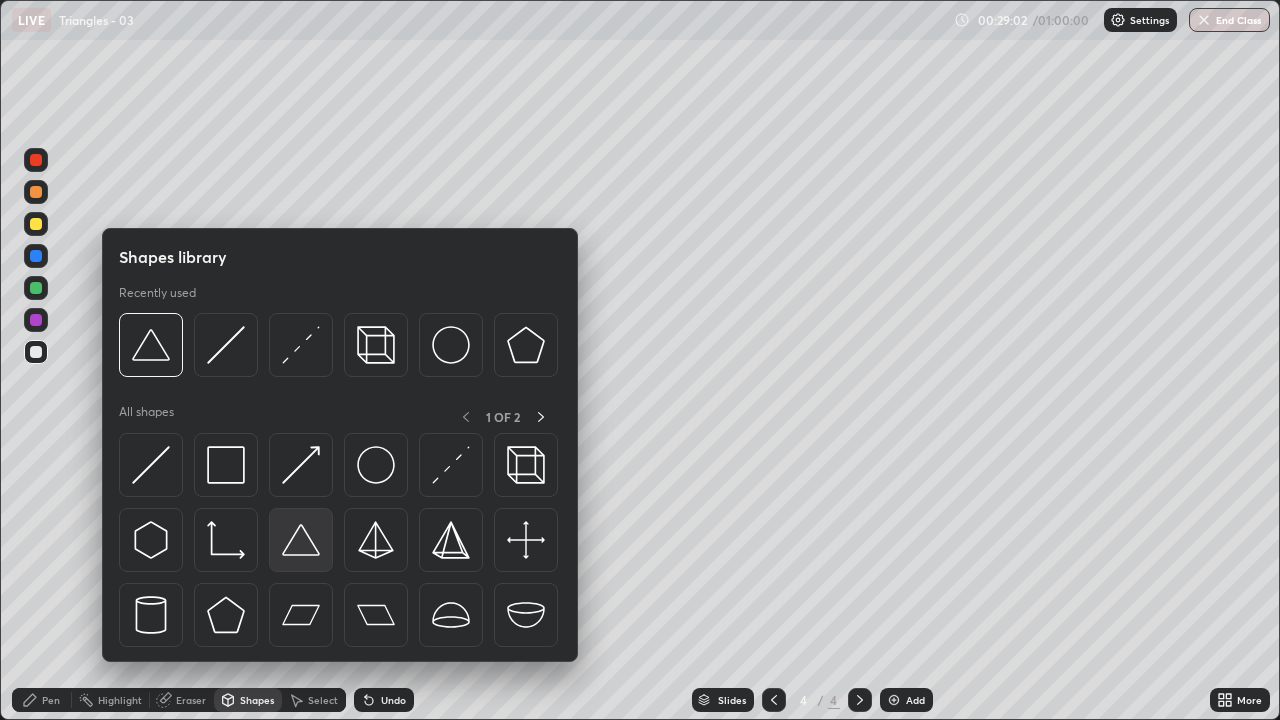 click at bounding box center (301, 540) 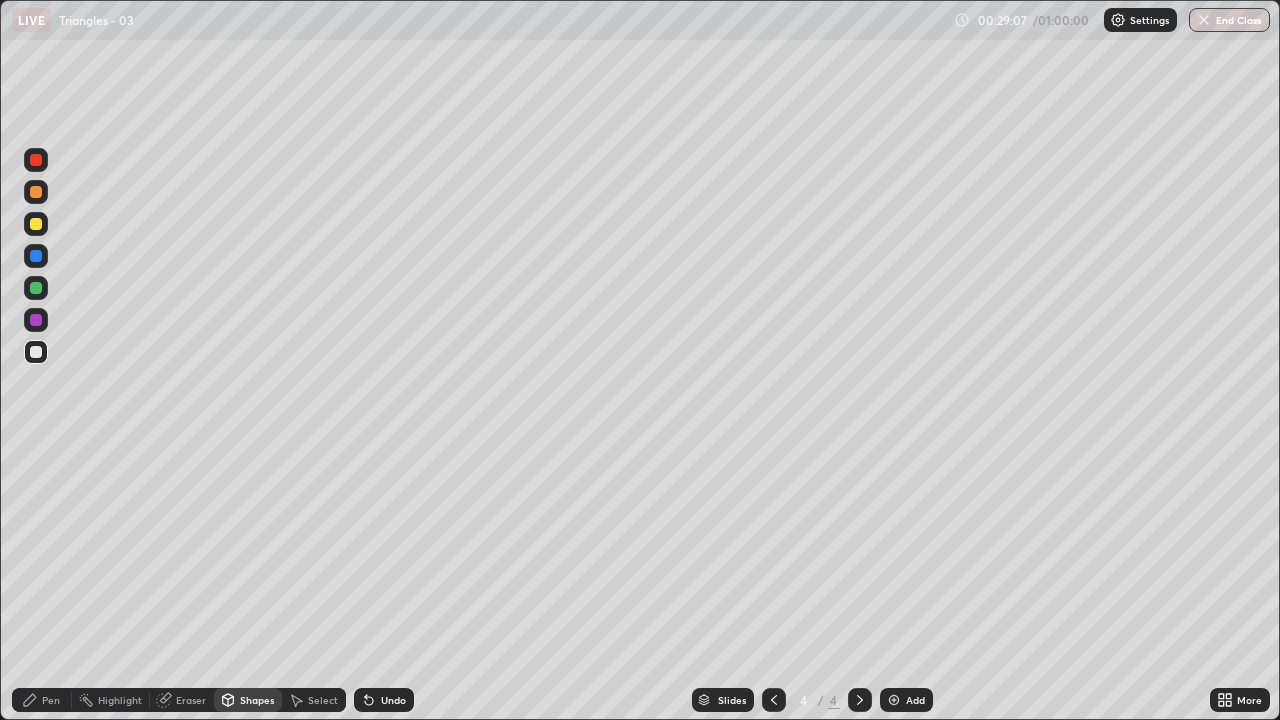 click on "Pen" at bounding box center (42, 700) 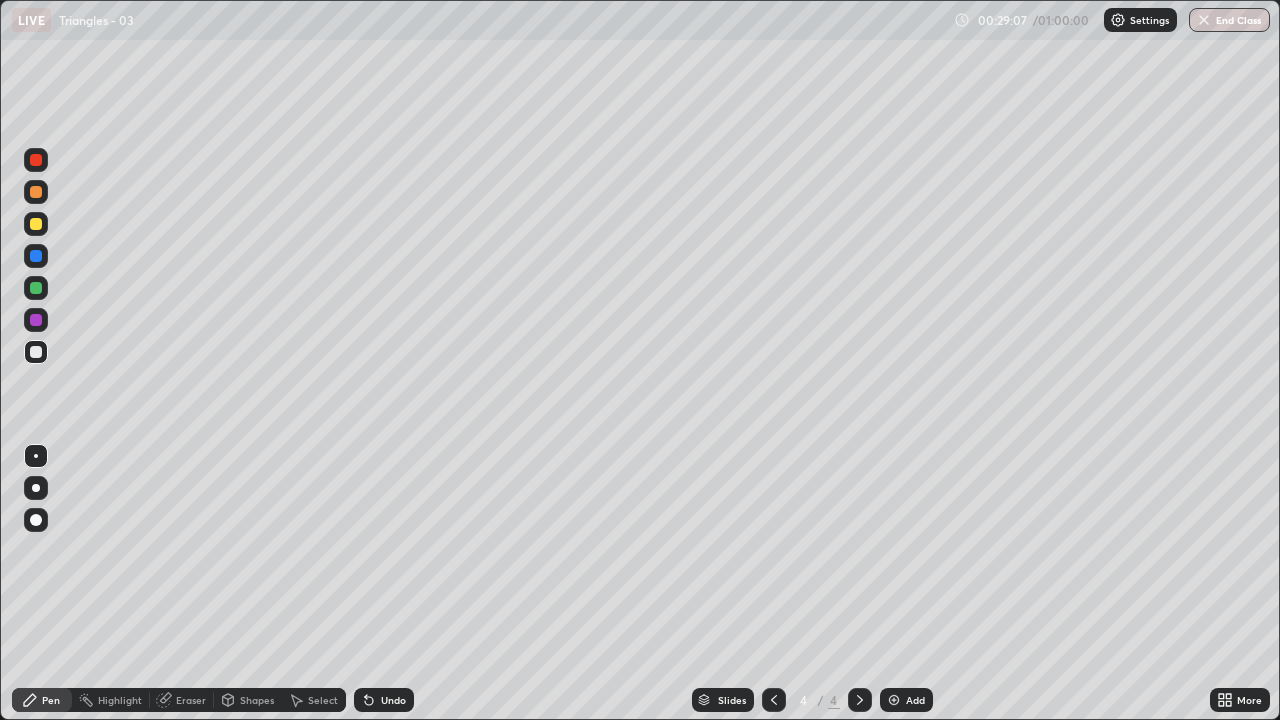 click on "Pen" at bounding box center [42, 700] 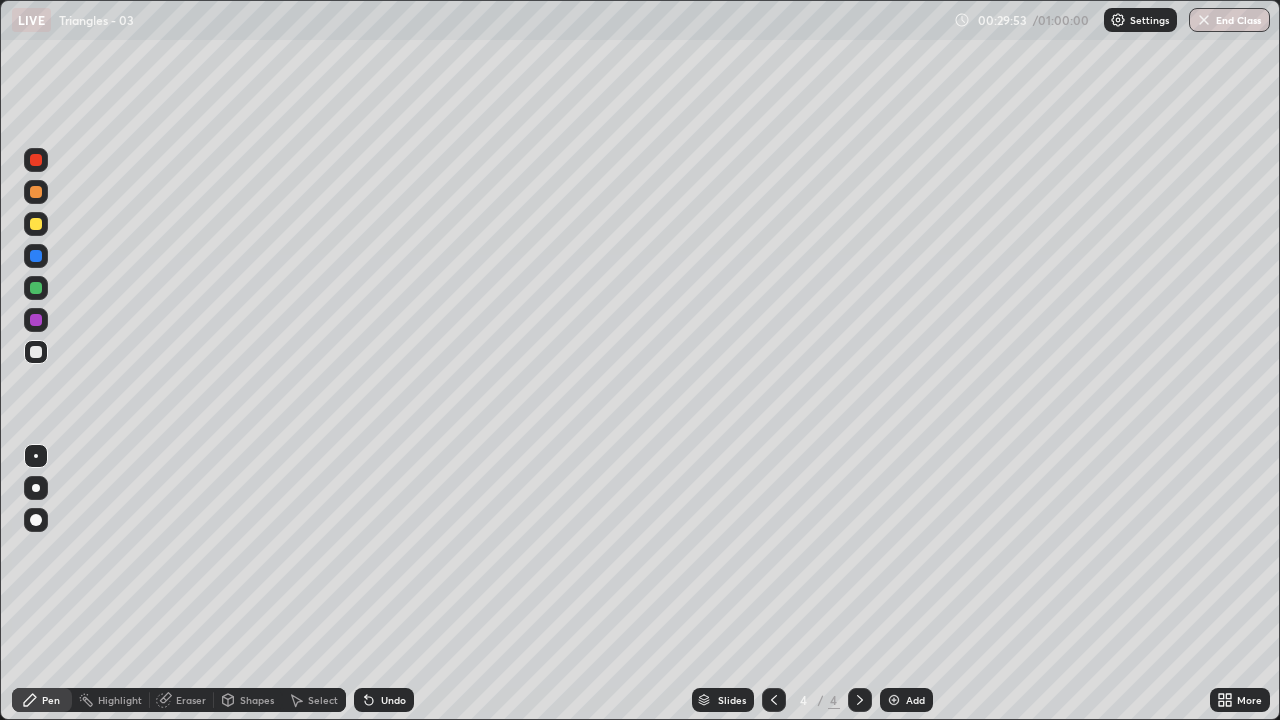click 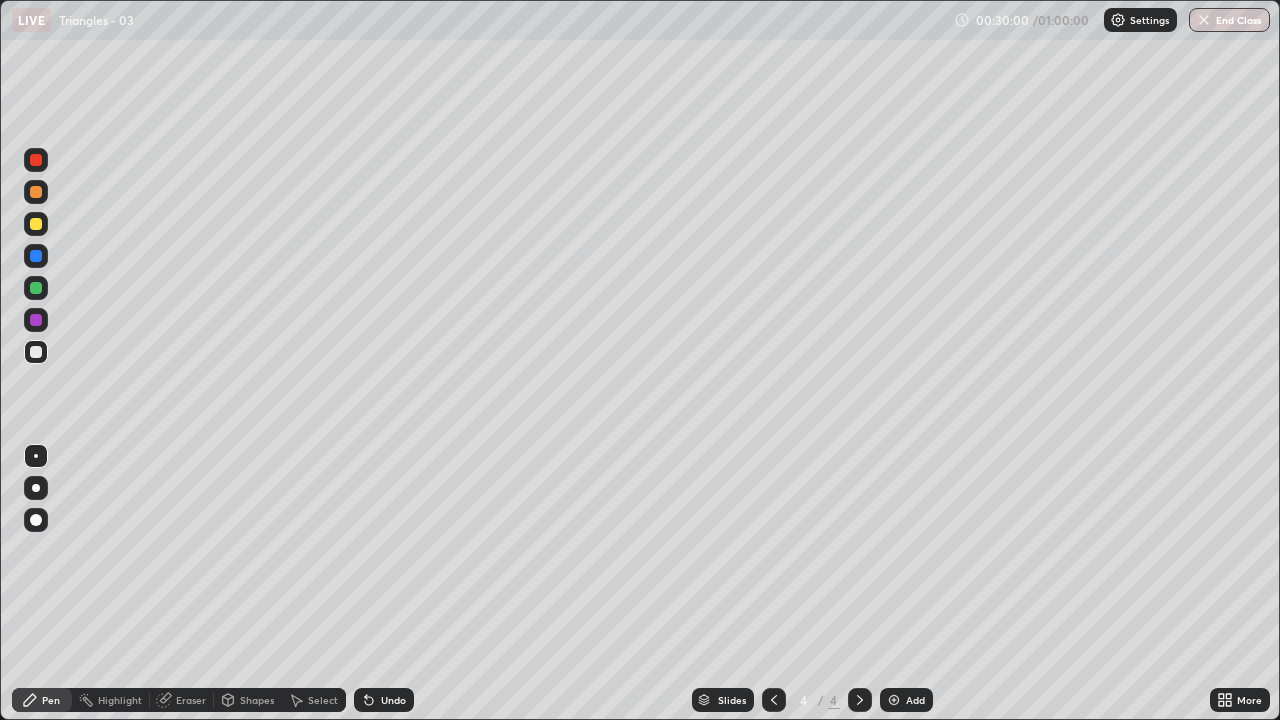 click on "Undo" at bounding box center (393, 700) 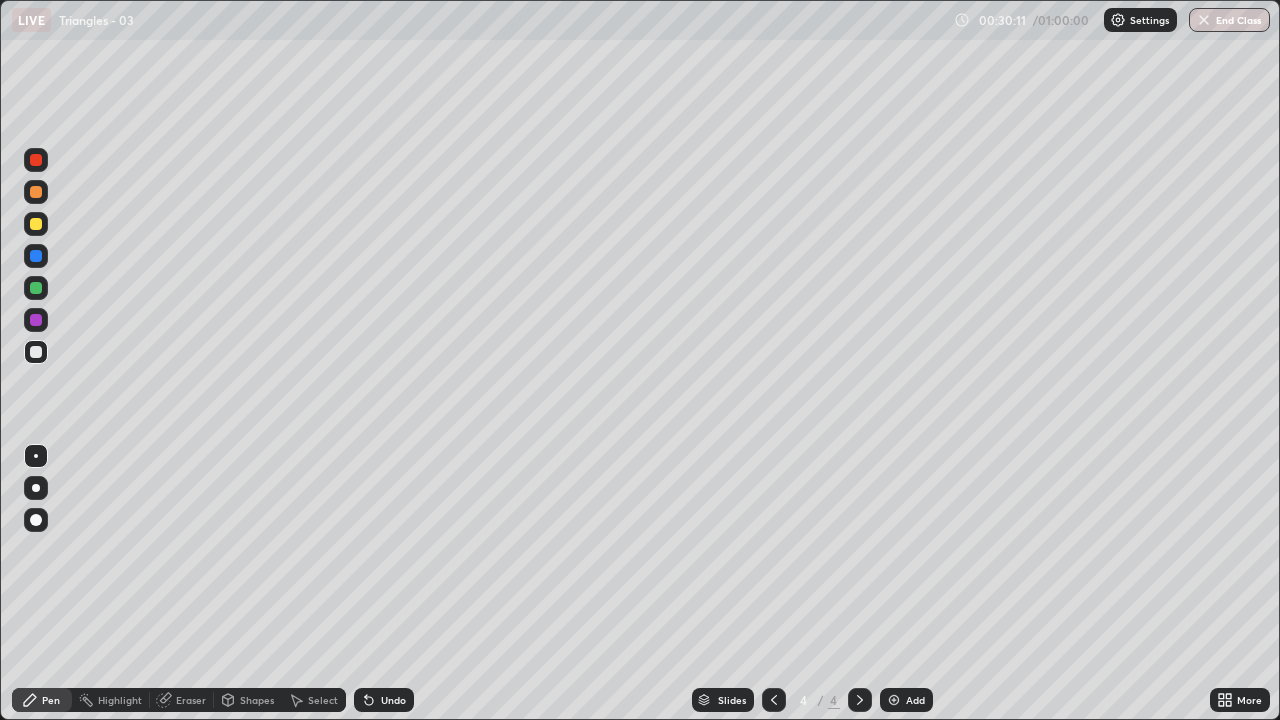 click on "Undo" at bounding box center [393, 700] 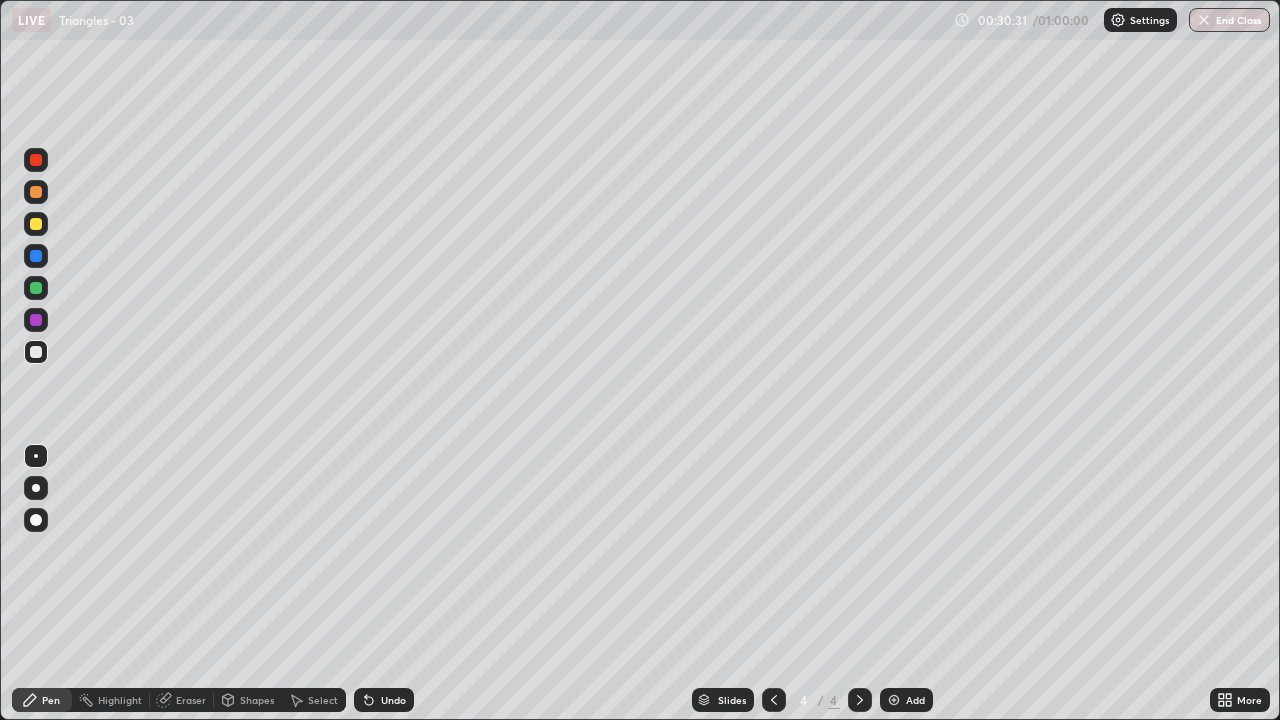 click on "Undo" at bounding box center (384, 700) 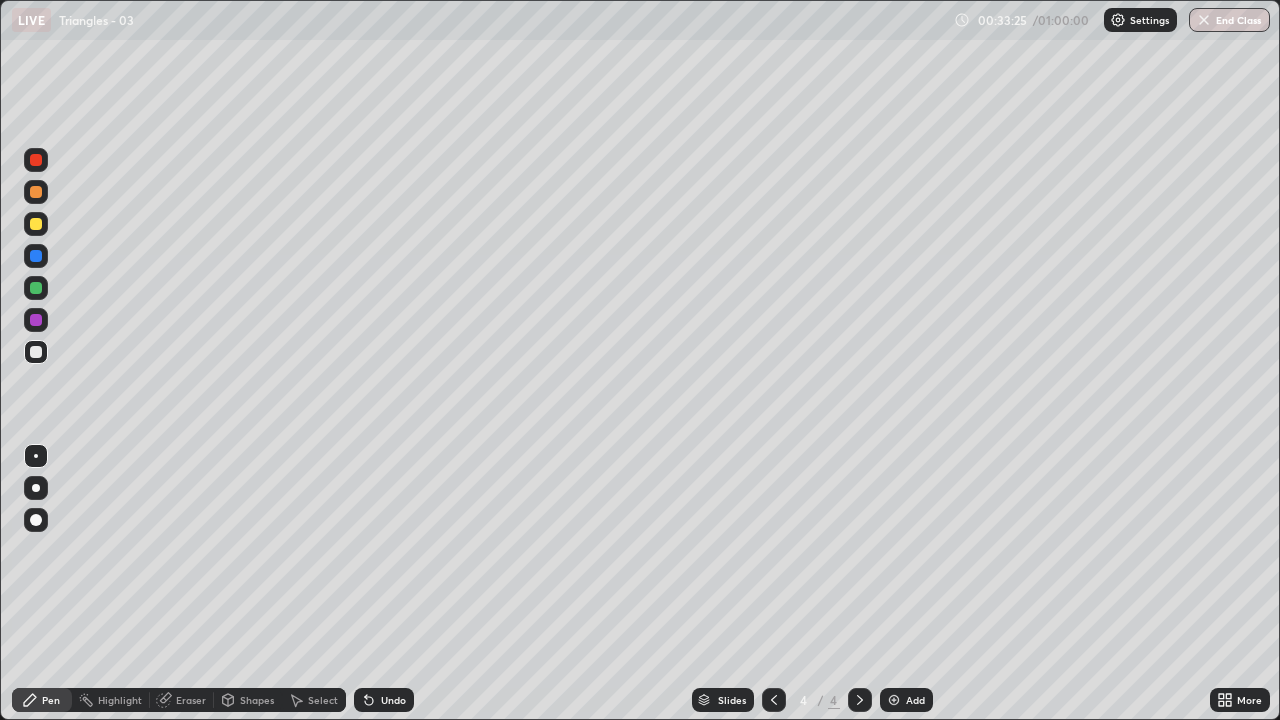 click on "Add" at bounding box center [906, 700] 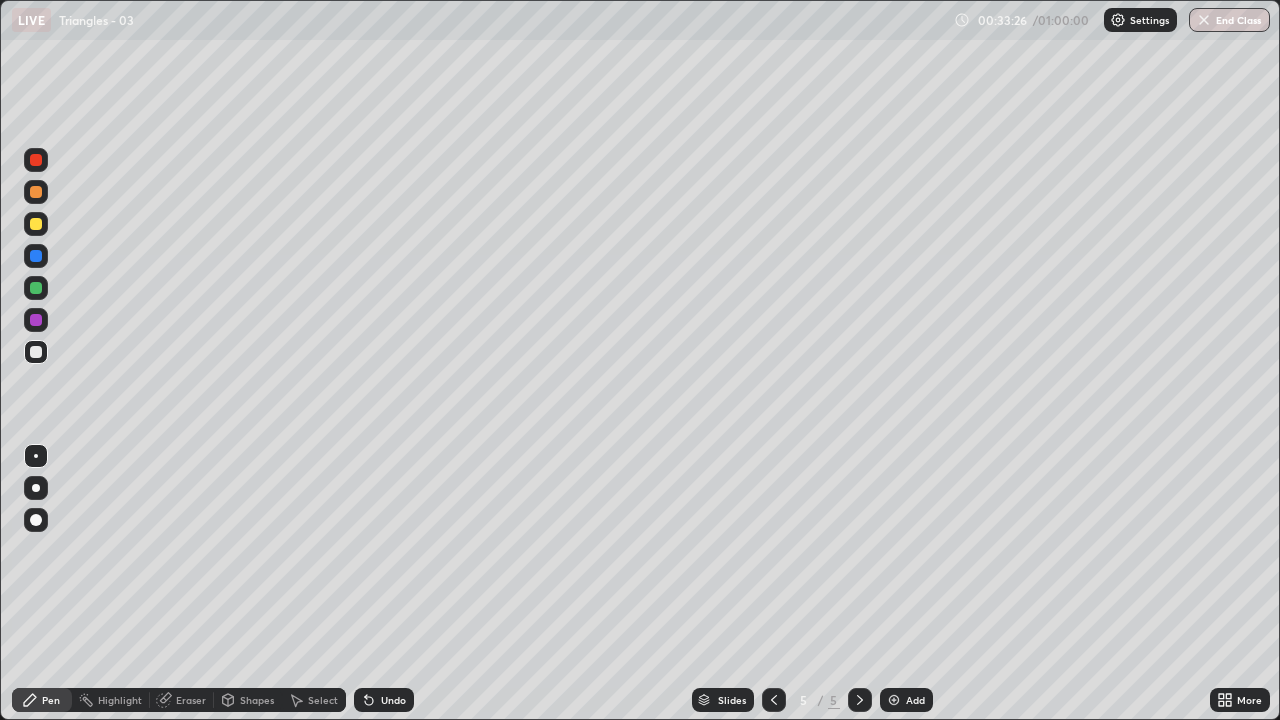 click at bounding box center [36, 320] 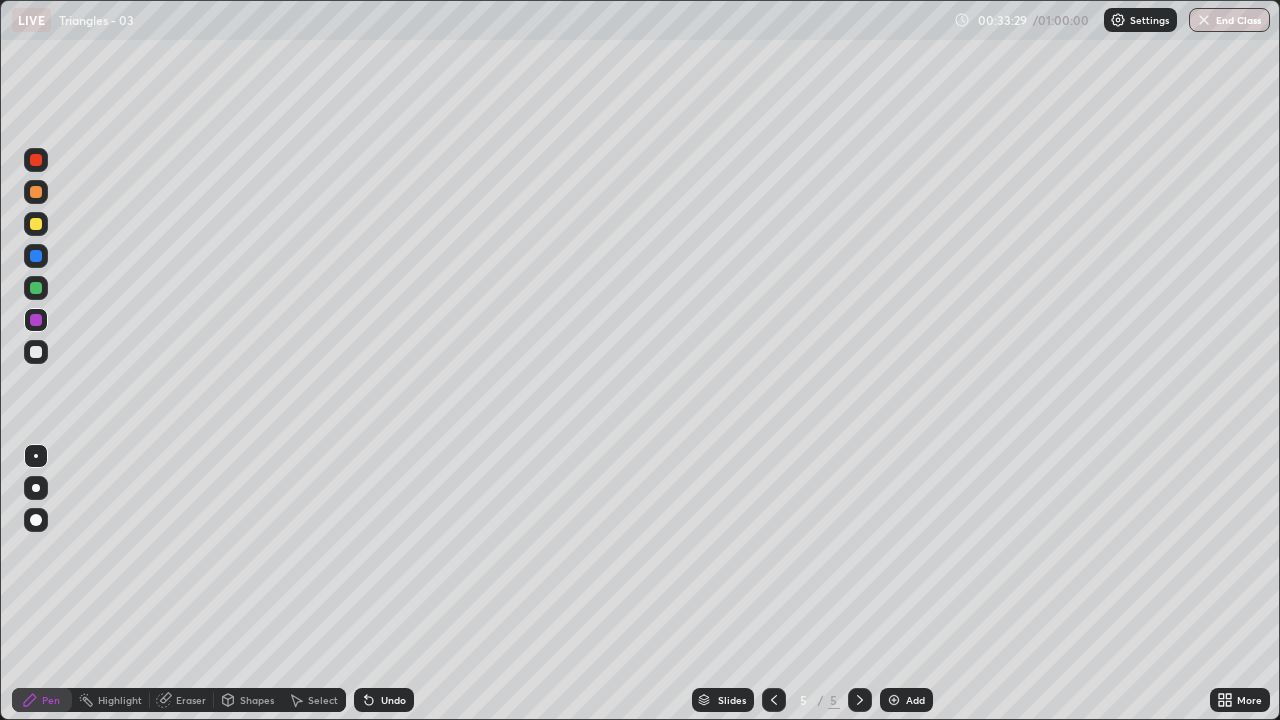 click on "Undo" at bounding box center [384, 700] 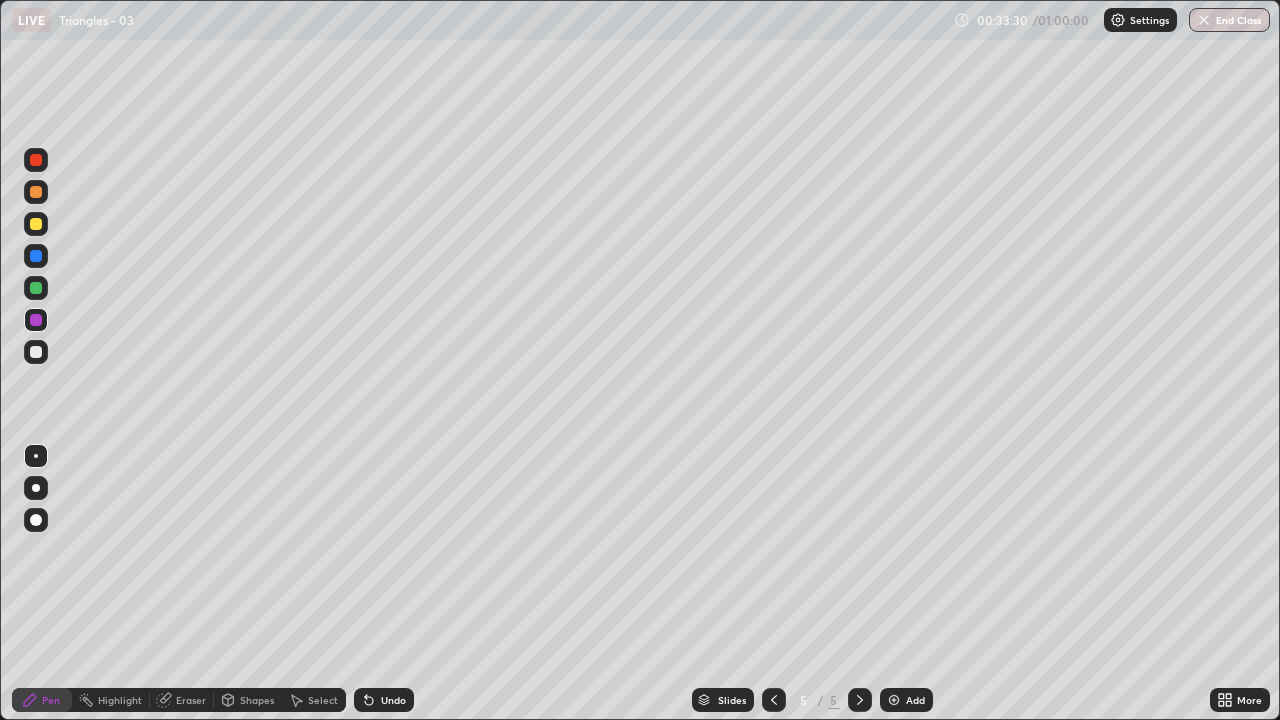 click 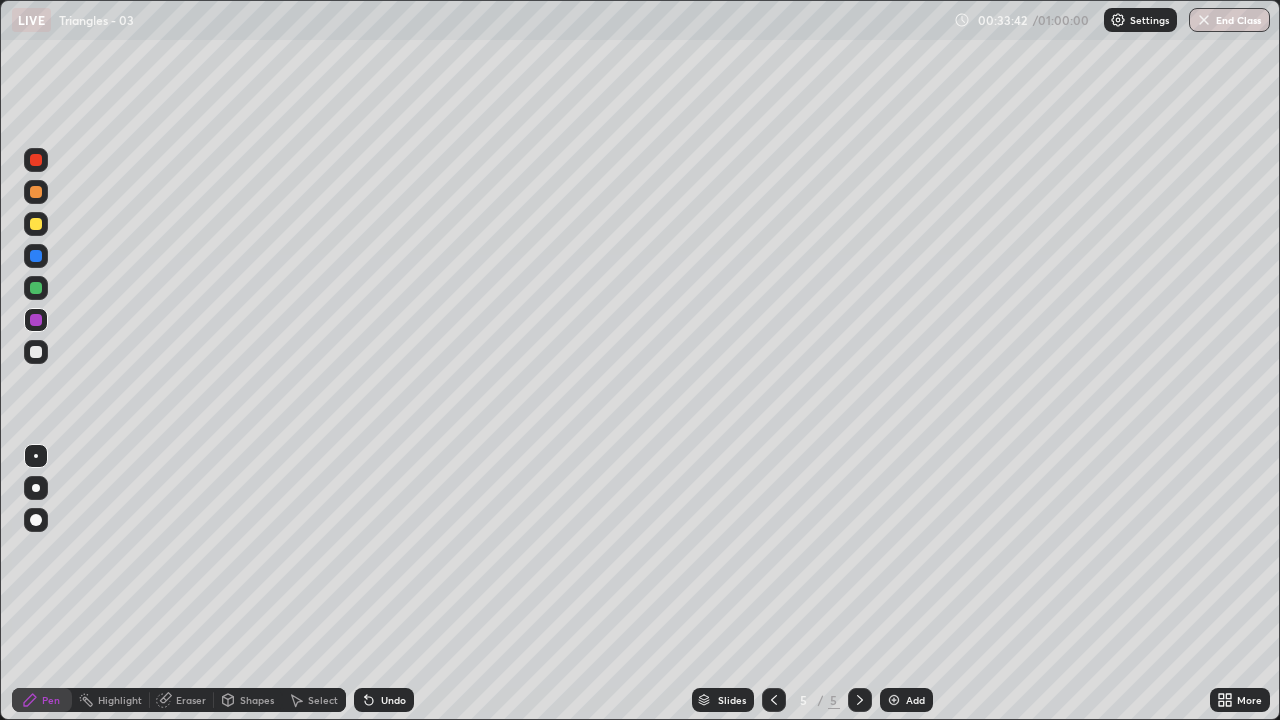 click at bounding box center (36, 352) 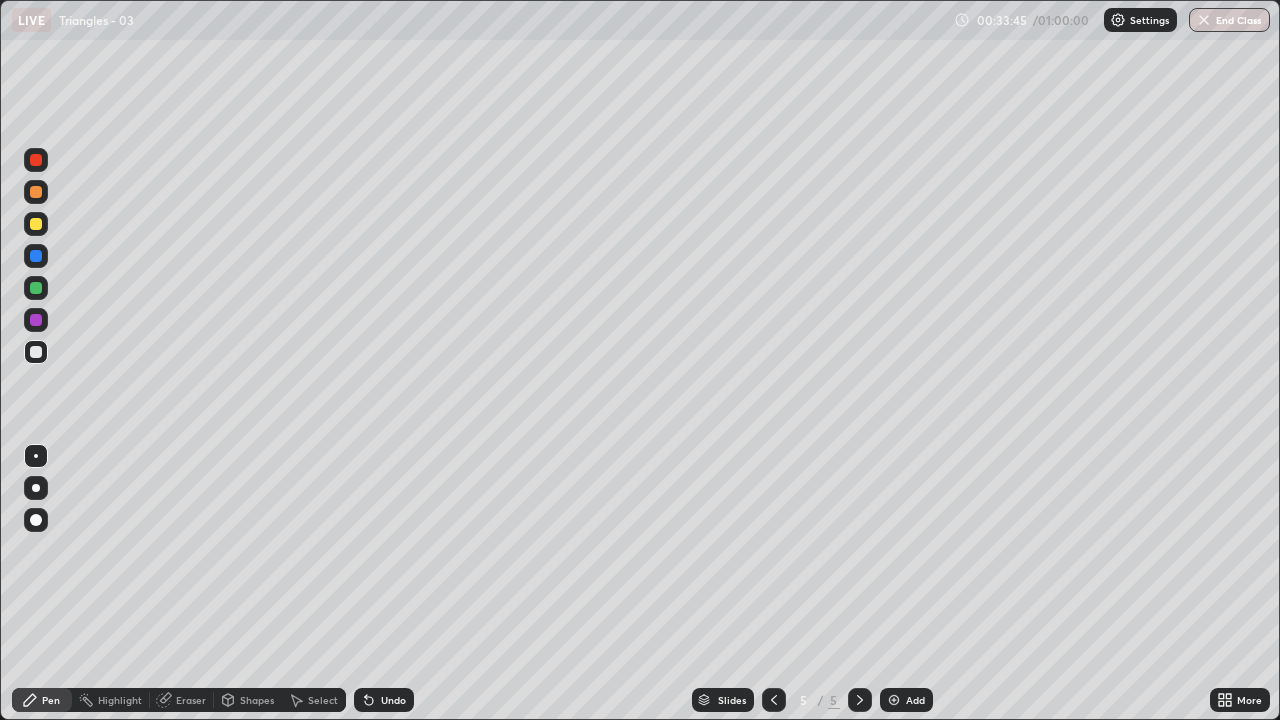 click on "Shapes" at bounding box center (248, 700) 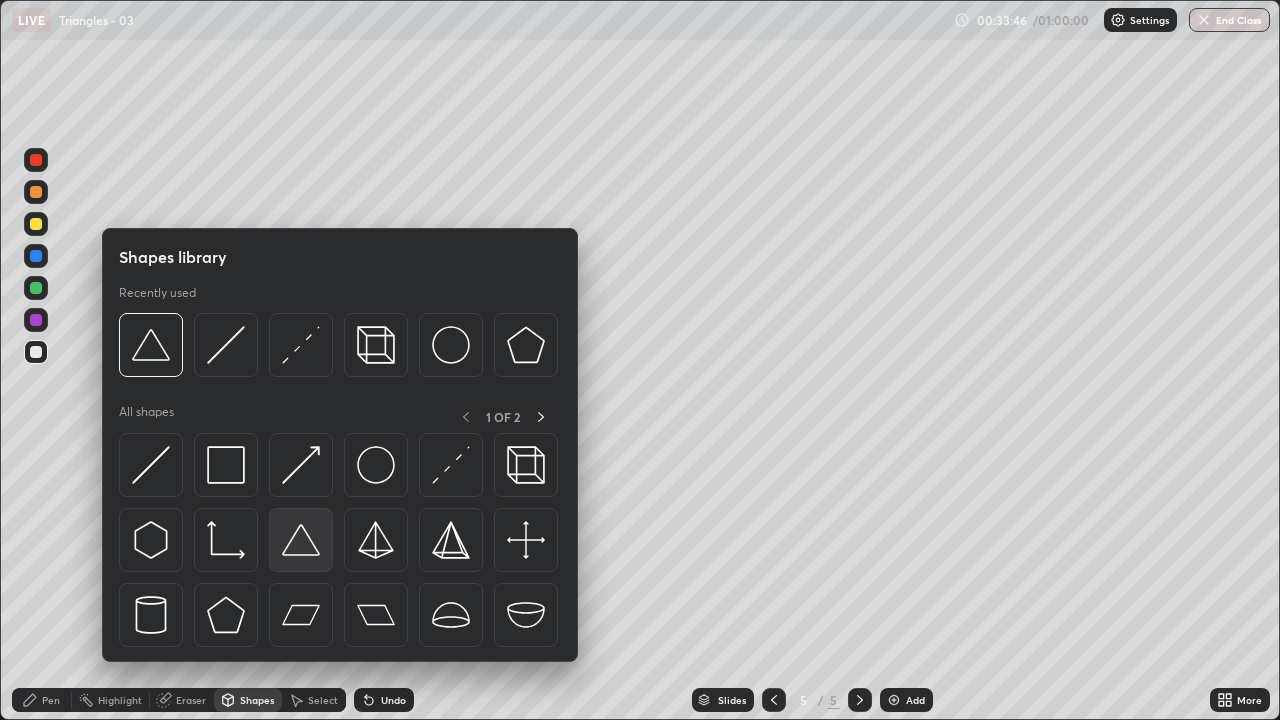 click at bounding box center (301, 540) 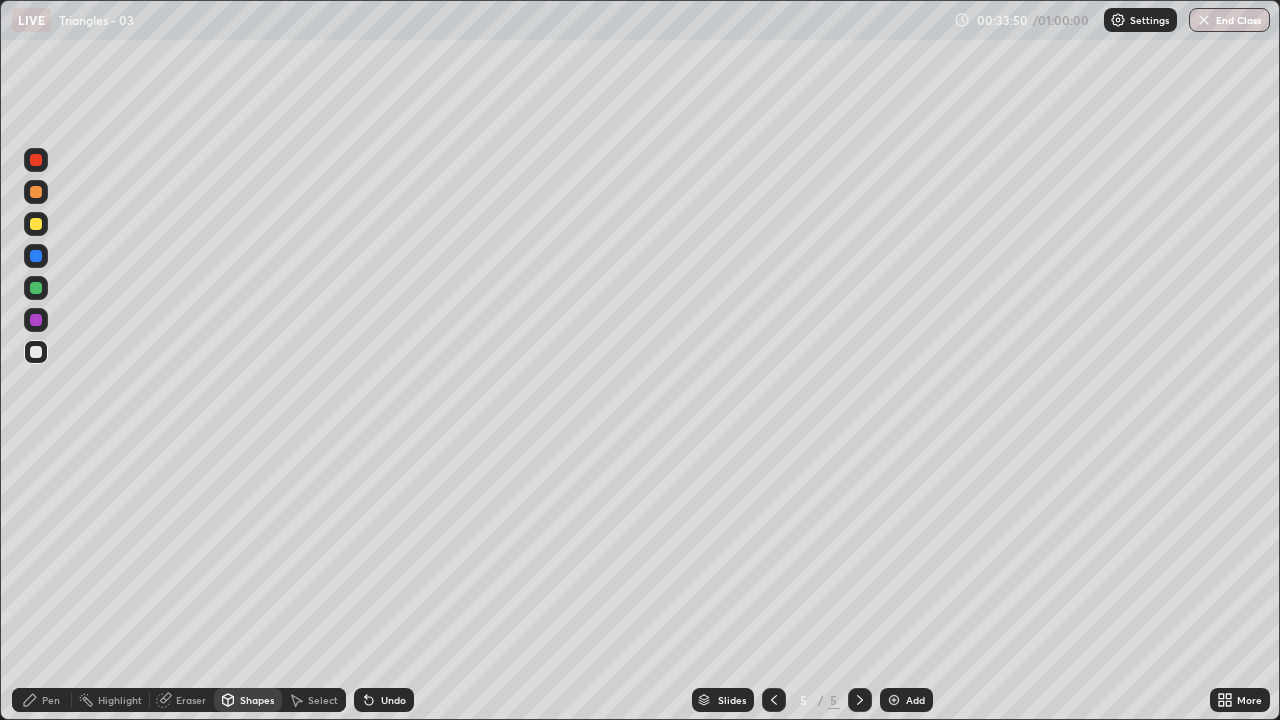click on "Pen" at bounding box center [51, 700] 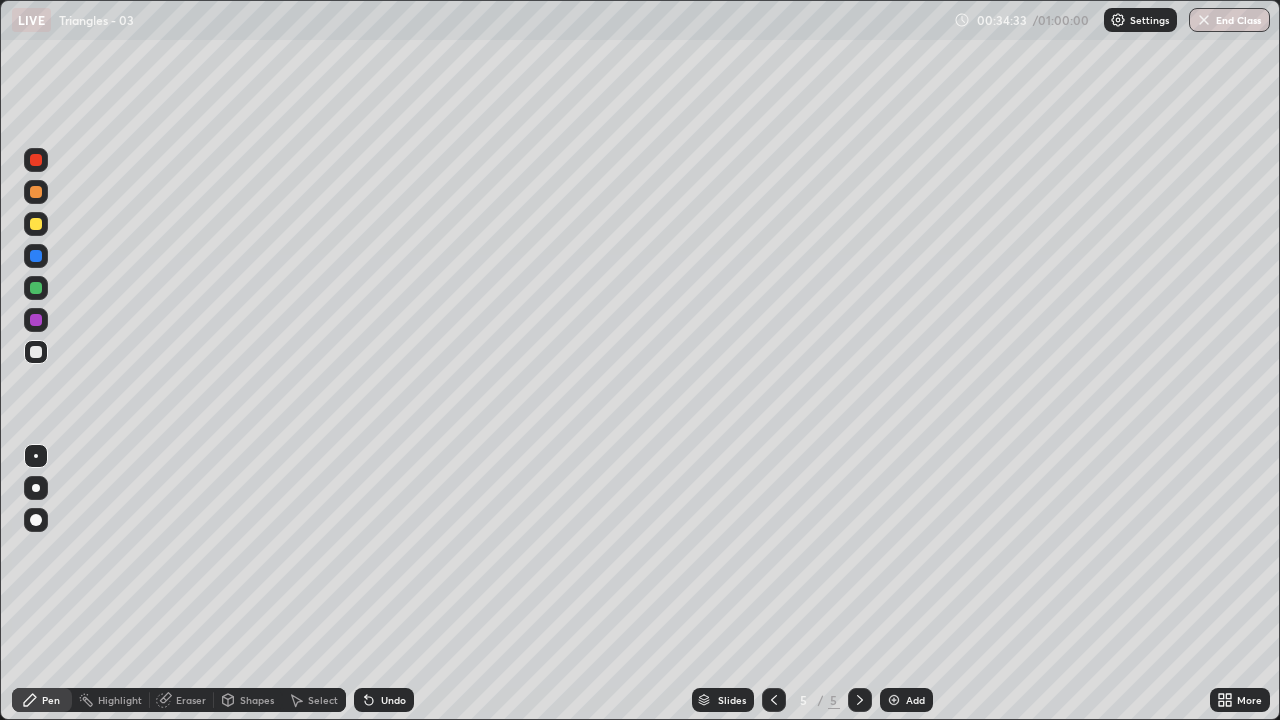 click 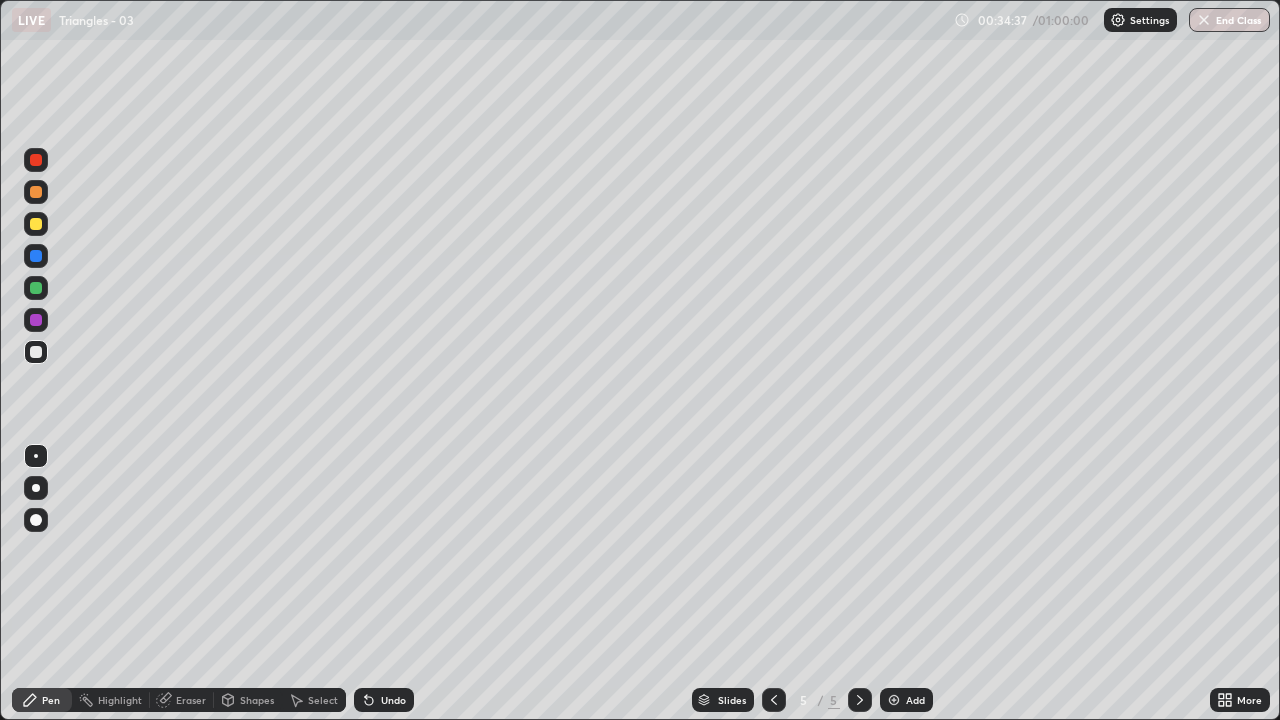 click on "Undo" at bounding box center (393, 700) 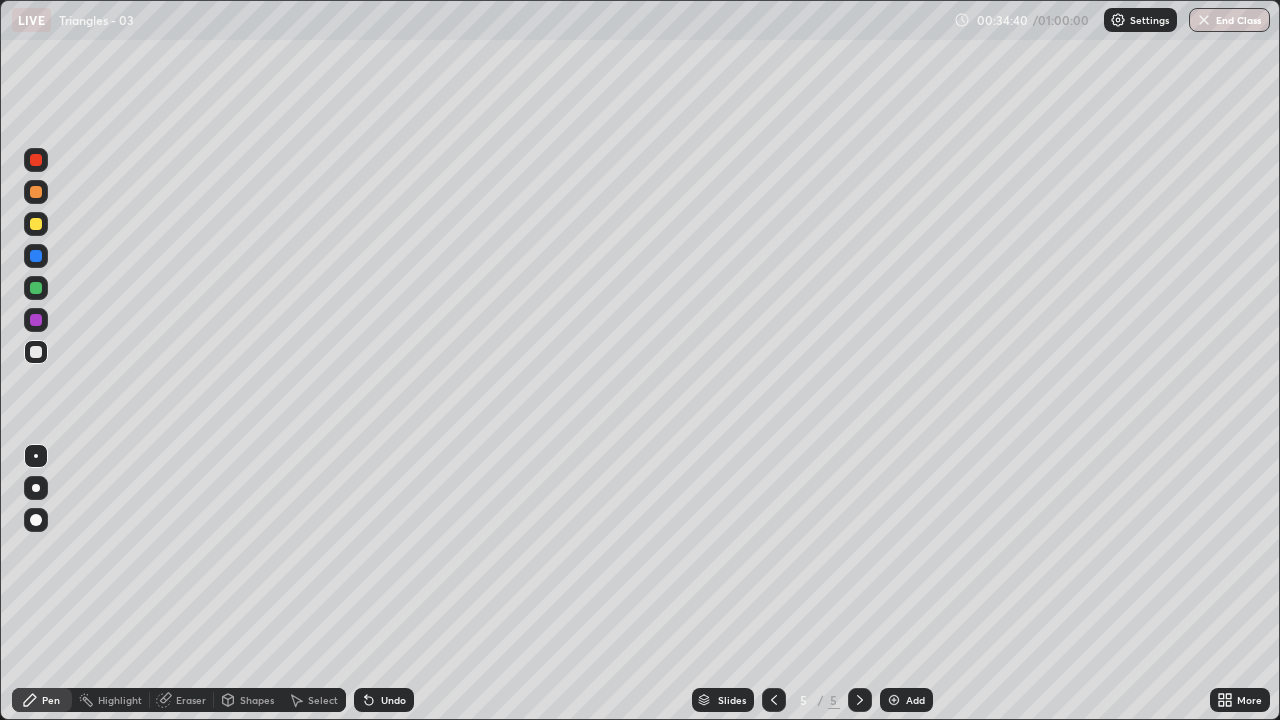 click on "Undo" at bounding box center [393, 700] 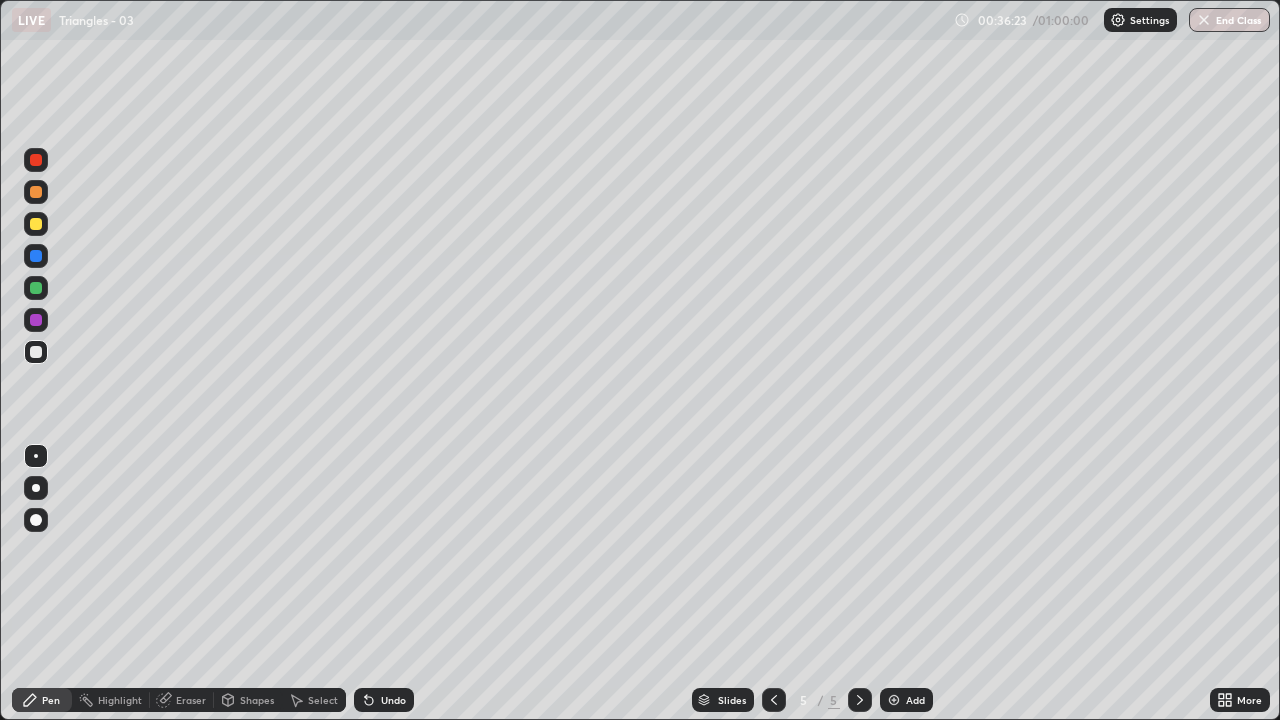 click on "Undo" at bounding box center (384, 700) 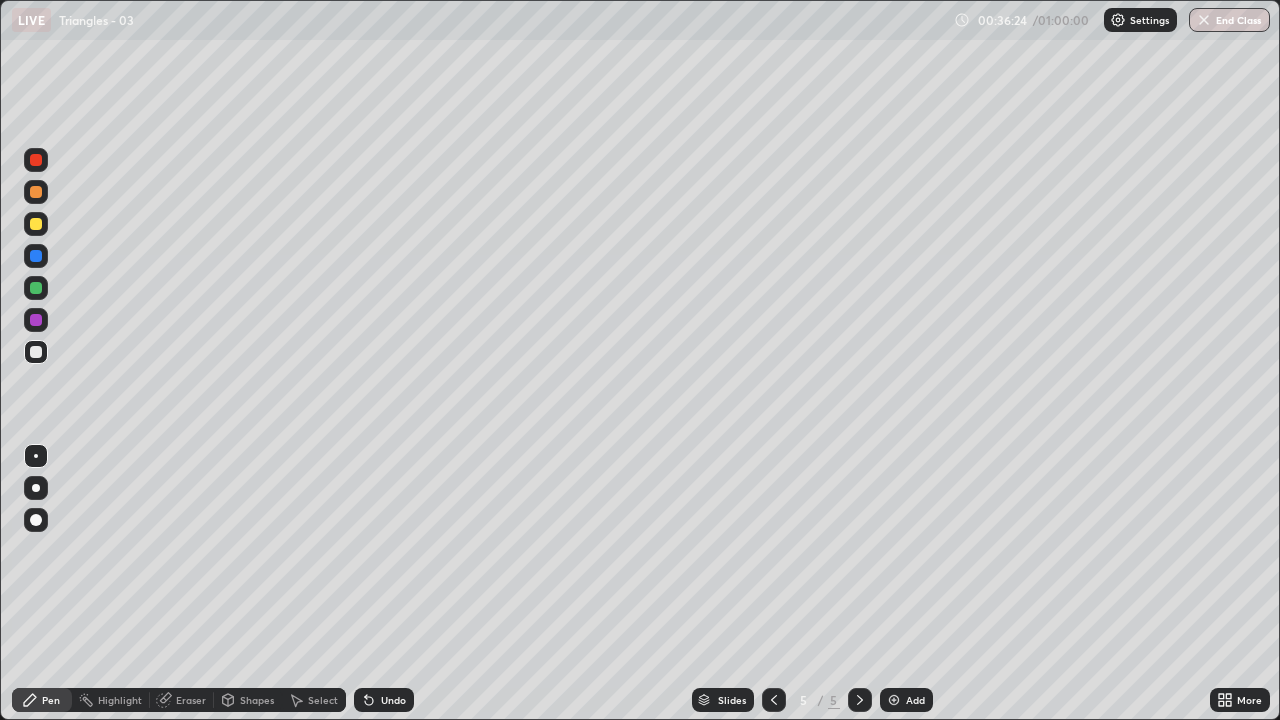 click on "Undo" at bounding box center (393, 700) 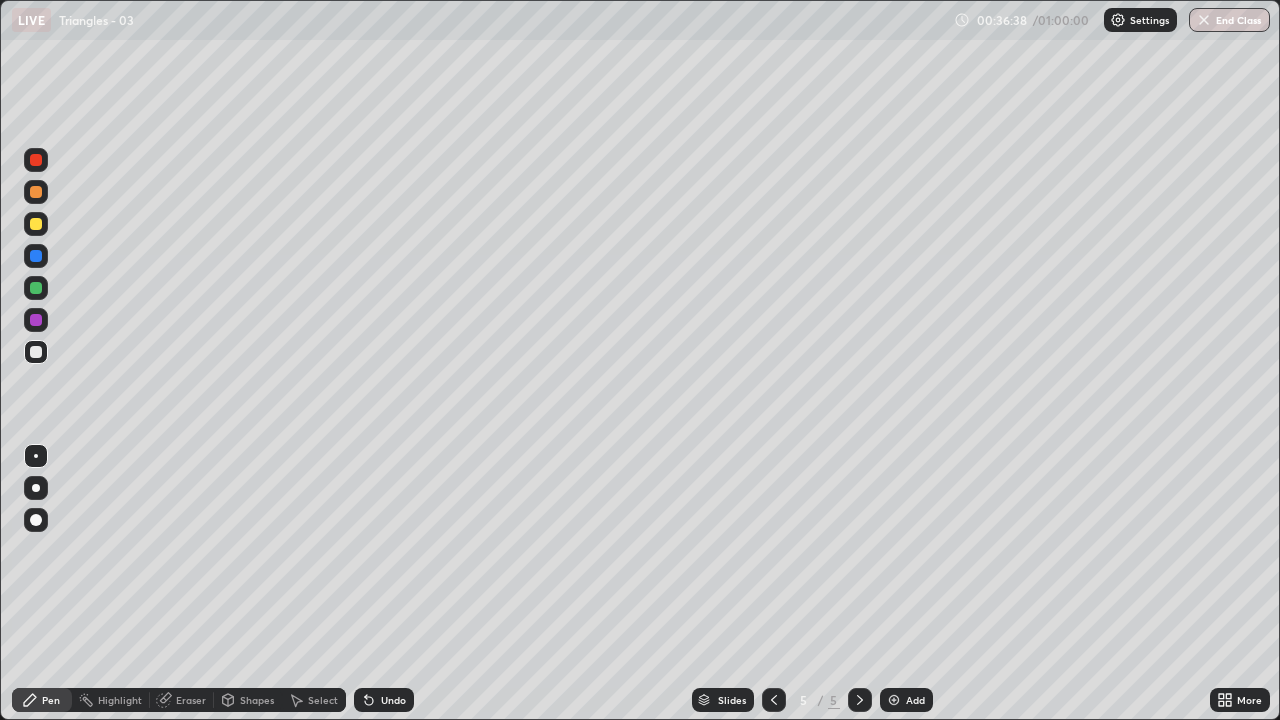 click on "Eraser" at bounding box center [191, 700] 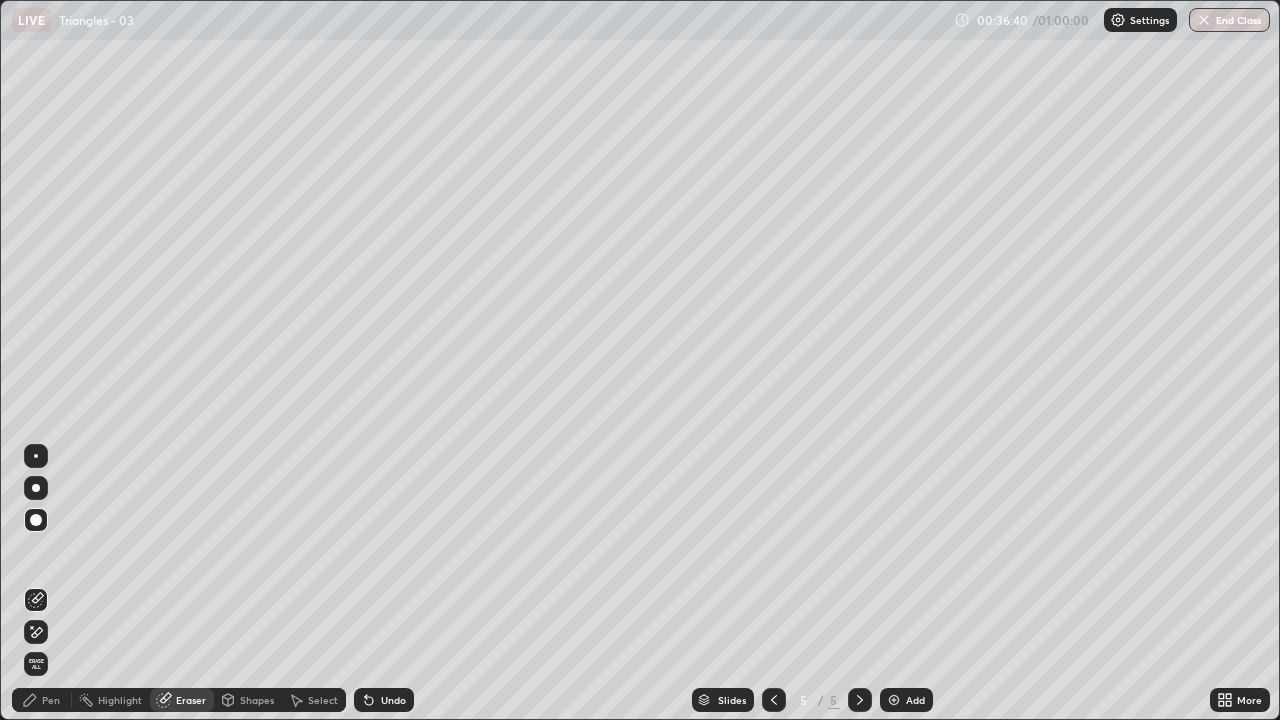 click on "Pen" at bounding box center (51, 700) 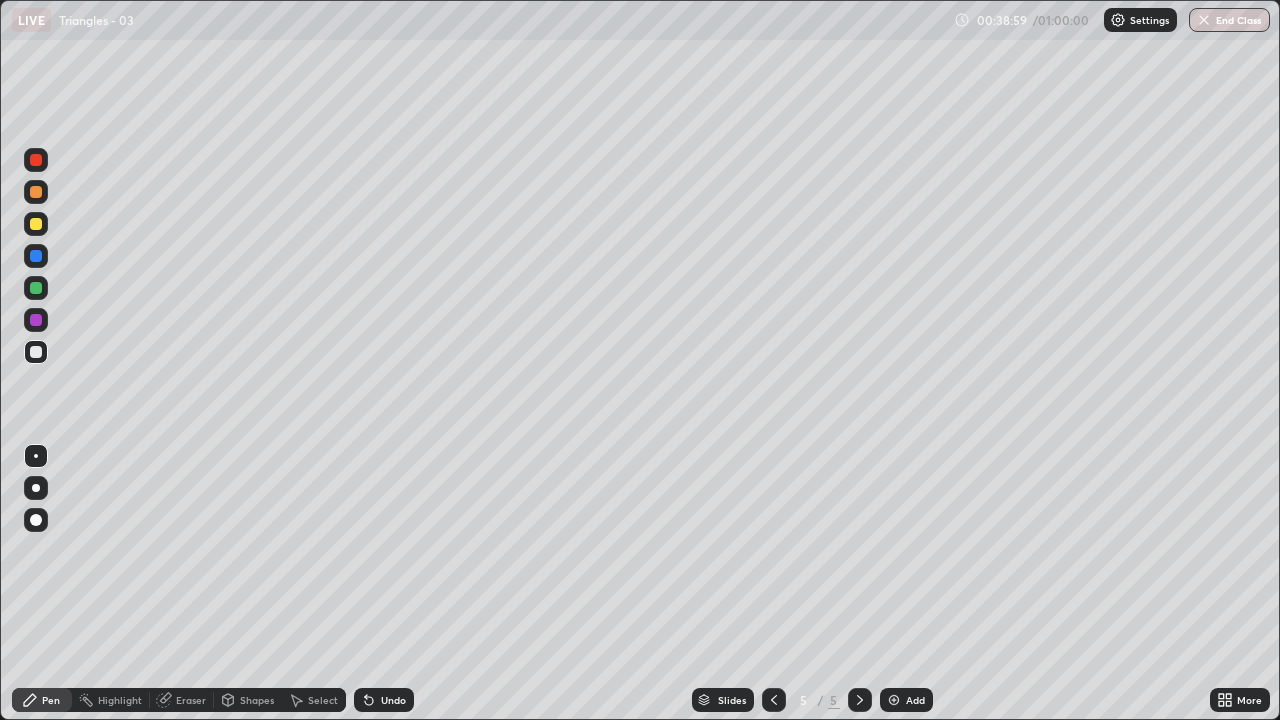 click at bounding box center (894, 700) 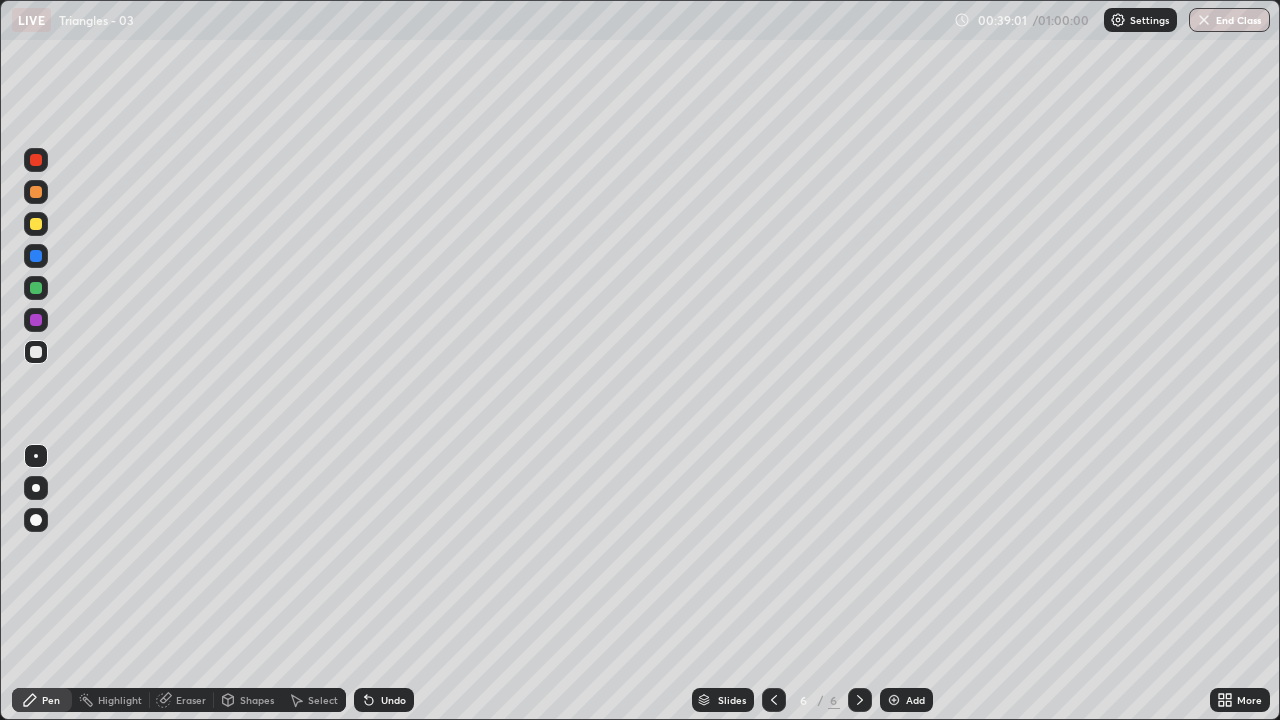 click at bounding box center [36, 320] 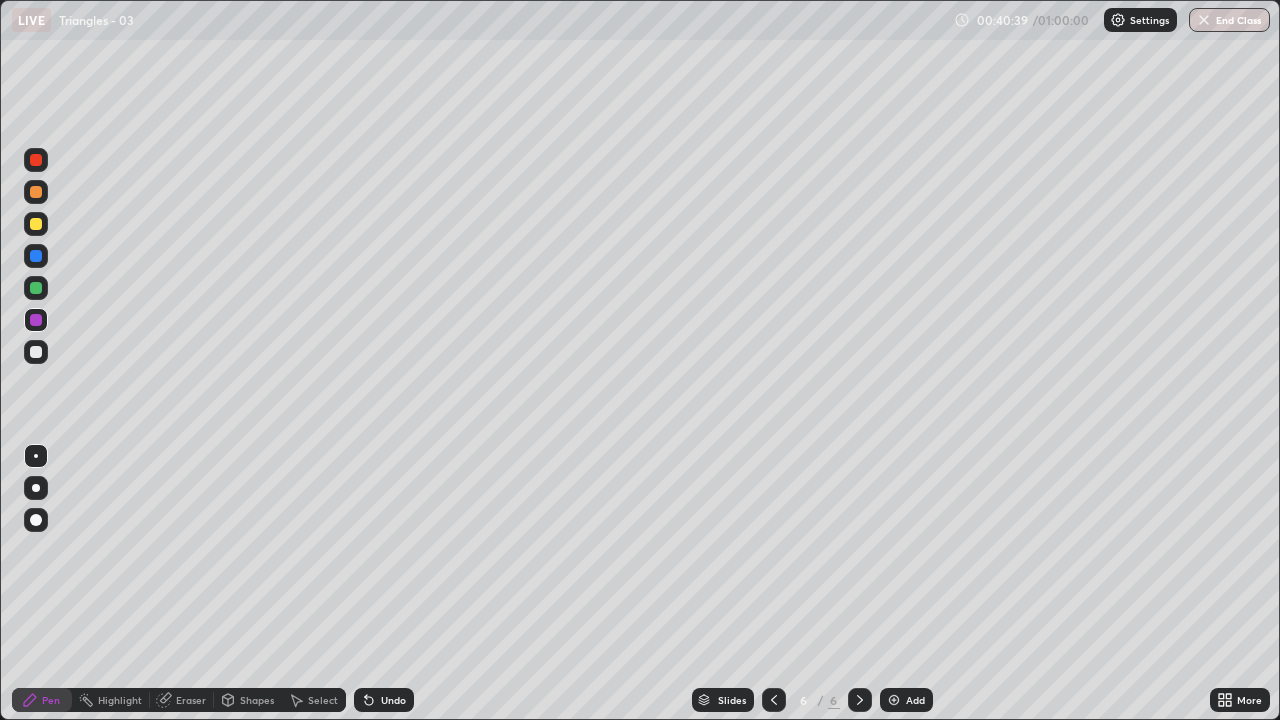 click at bounding box center (36, 352) 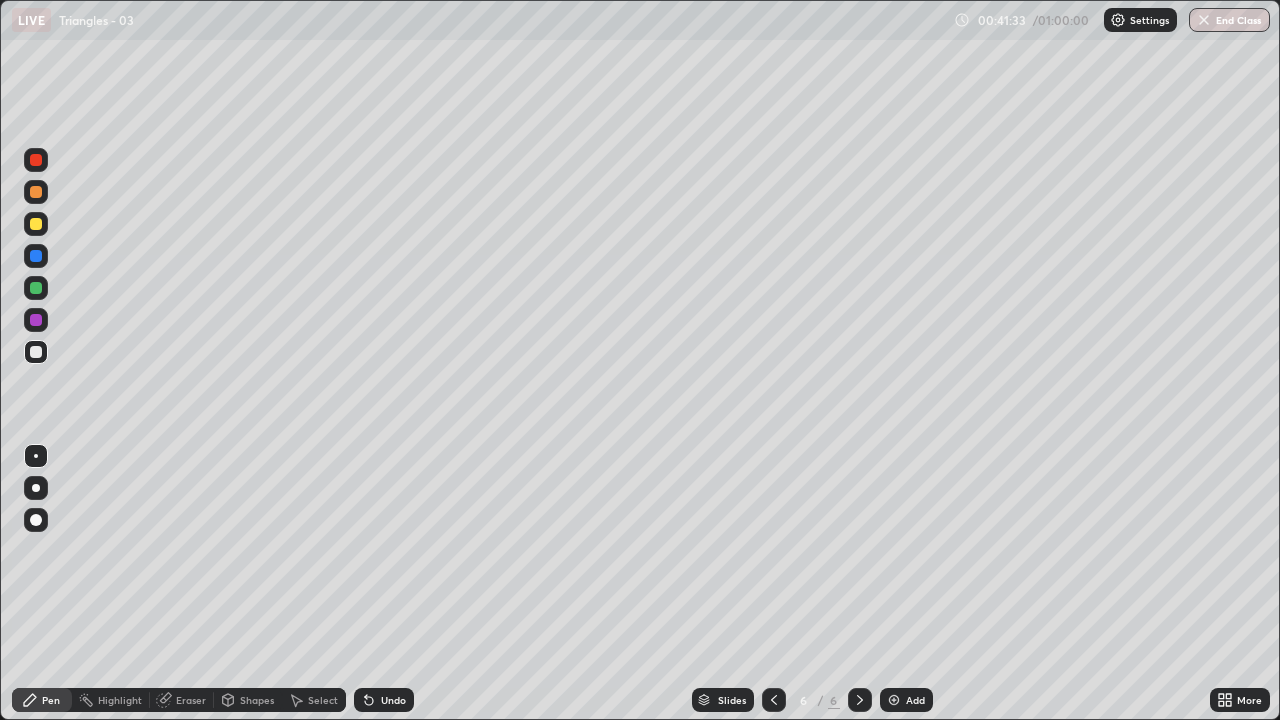 click on "Undo" at bounding box center [393, 700] 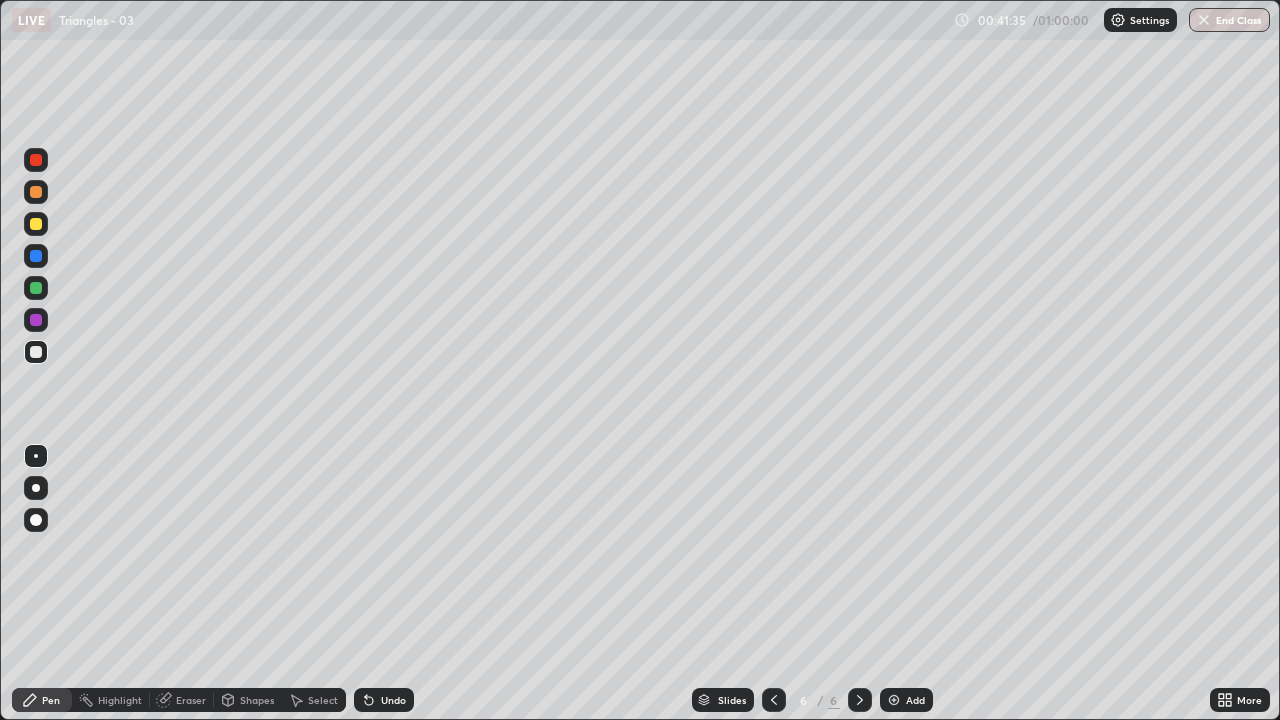click on "Undo" at bounding box center [393, 700] 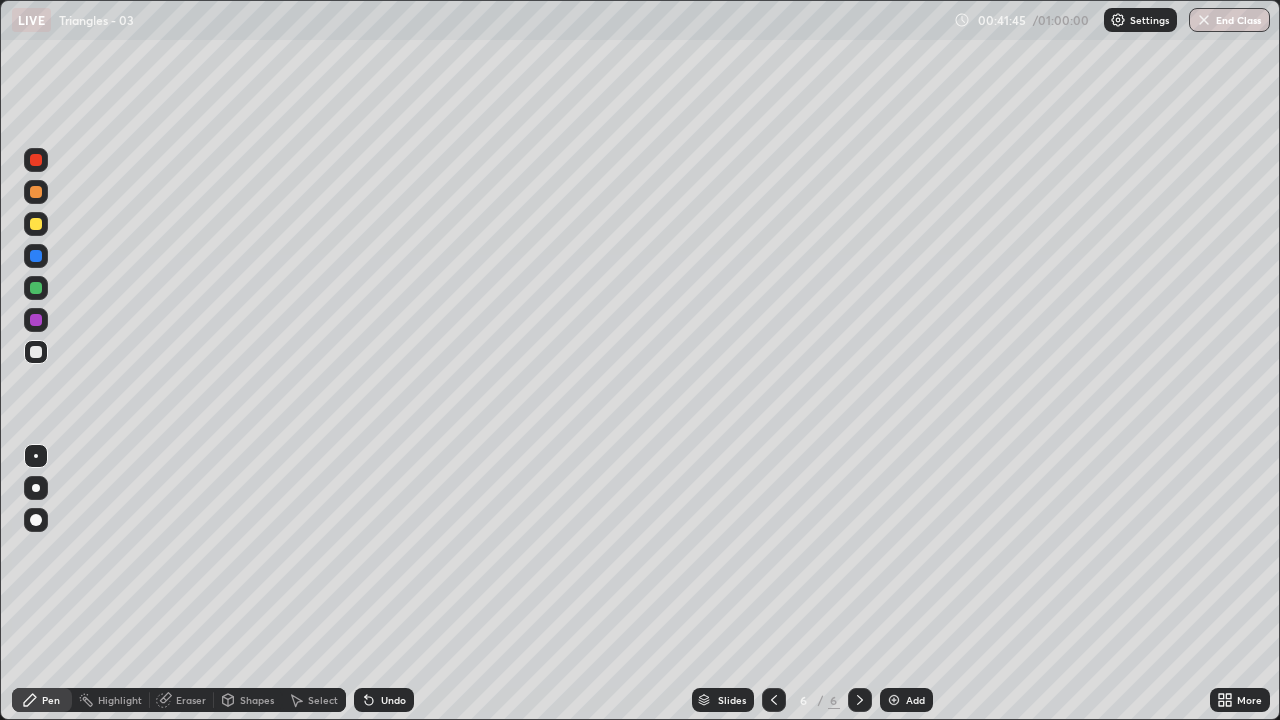 click at bounding box center (36, 320) 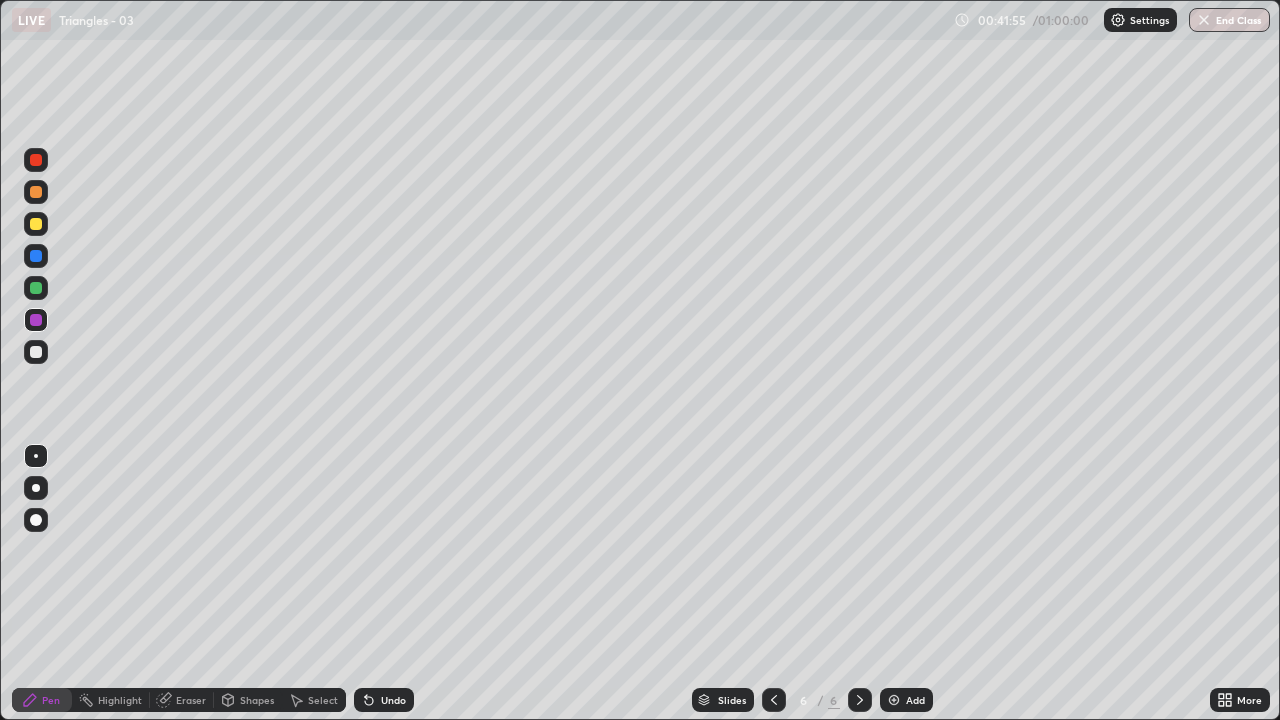click at bounding box center (36, 352) 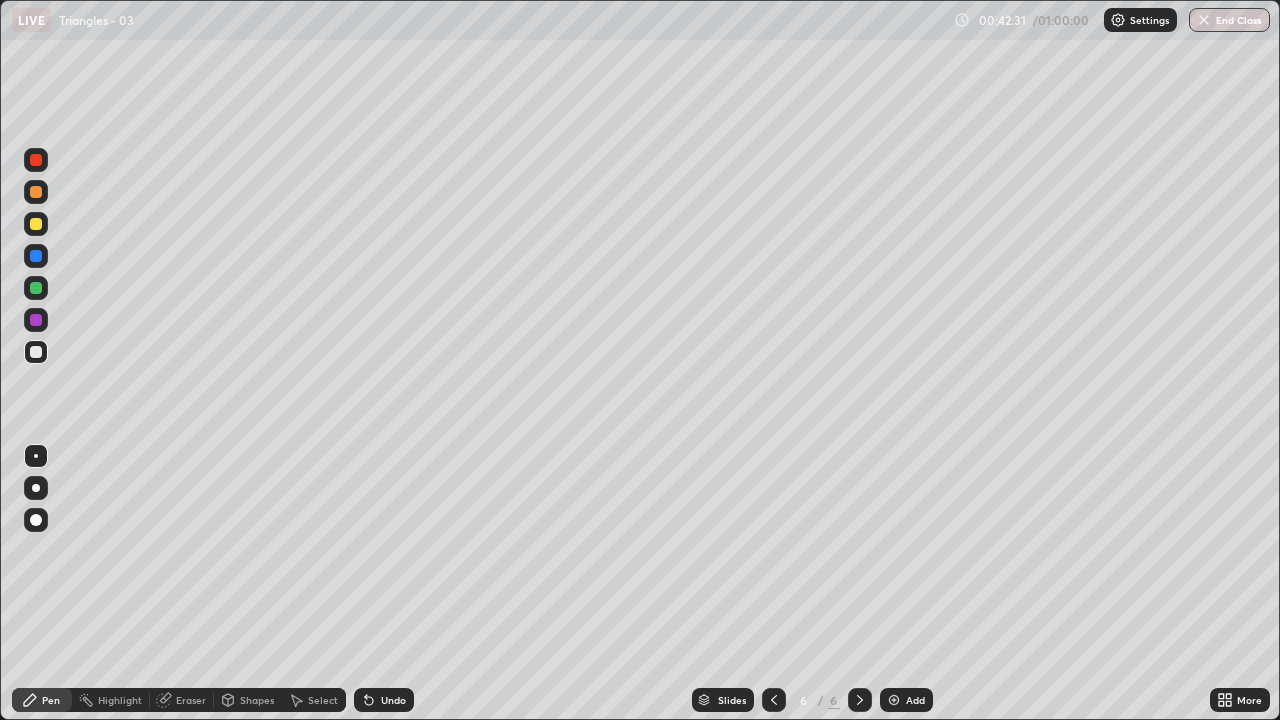click at bounding box center [36, 352] 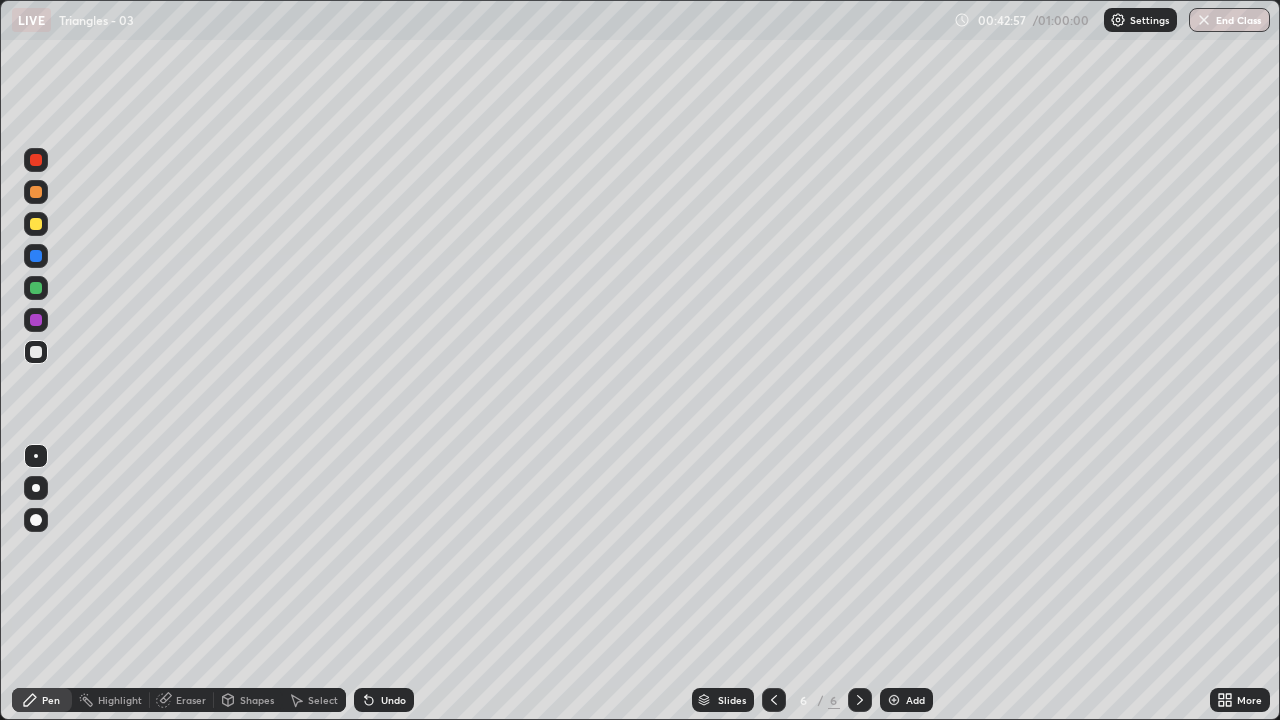 click on "Eraser" at bounding box center (191, 700) 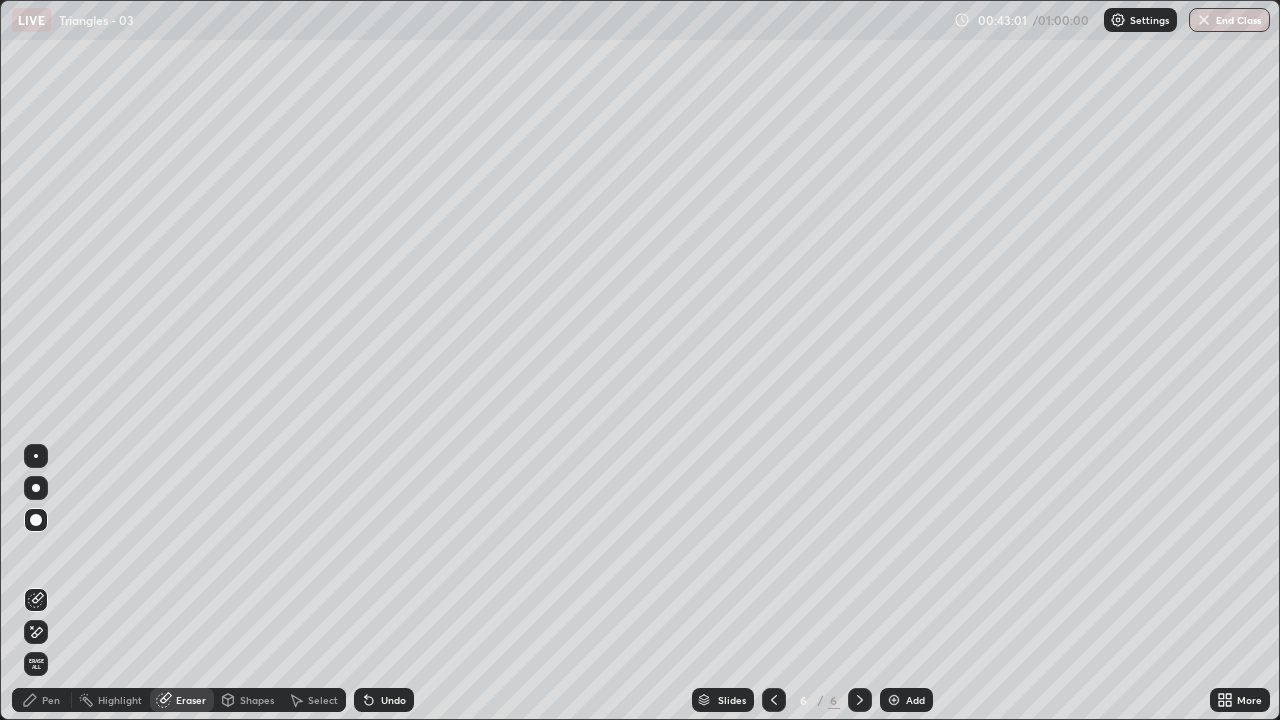 click on "Pen" at bounding box center [42, 700] 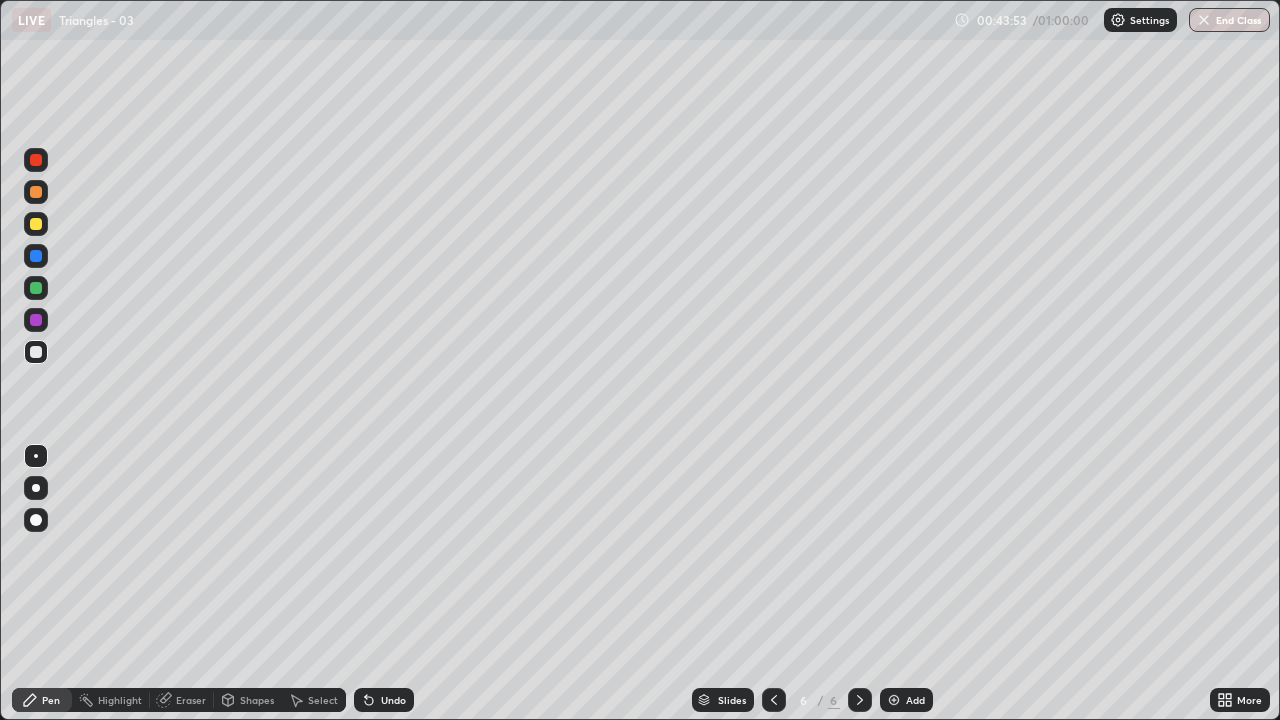 click at bounding box center (36, 320) 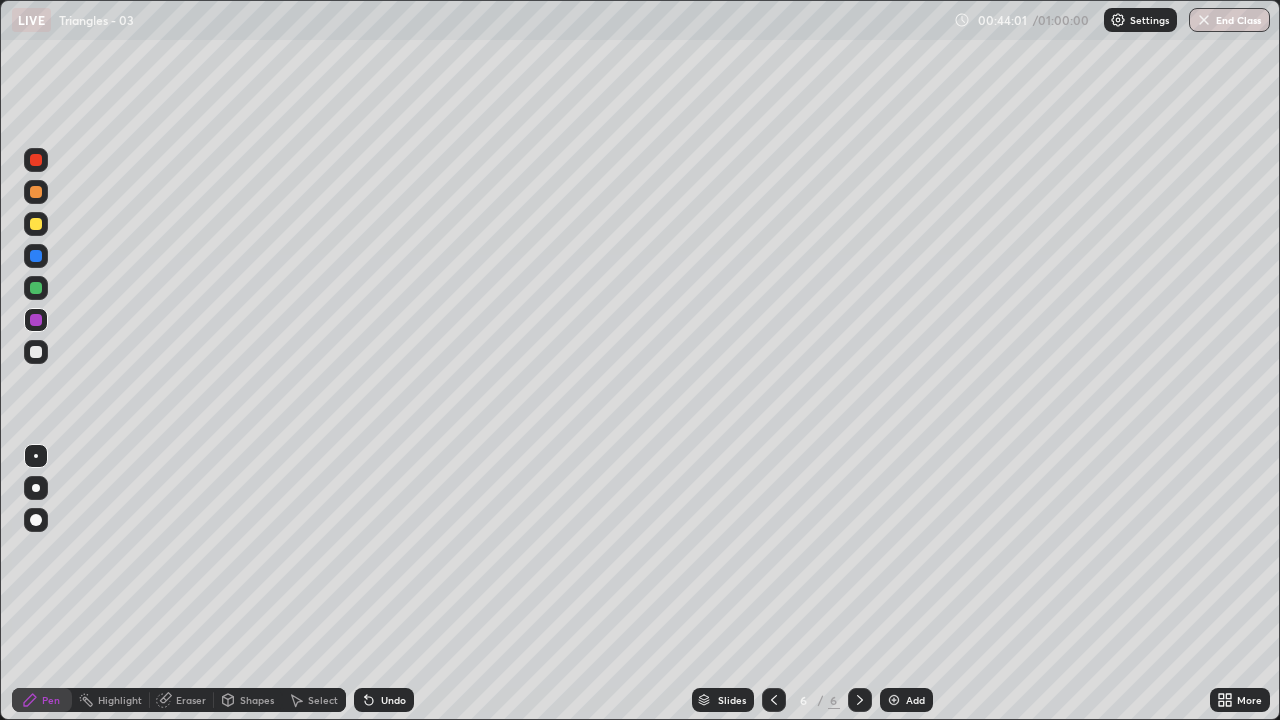 click at bounding box center (36, 352) 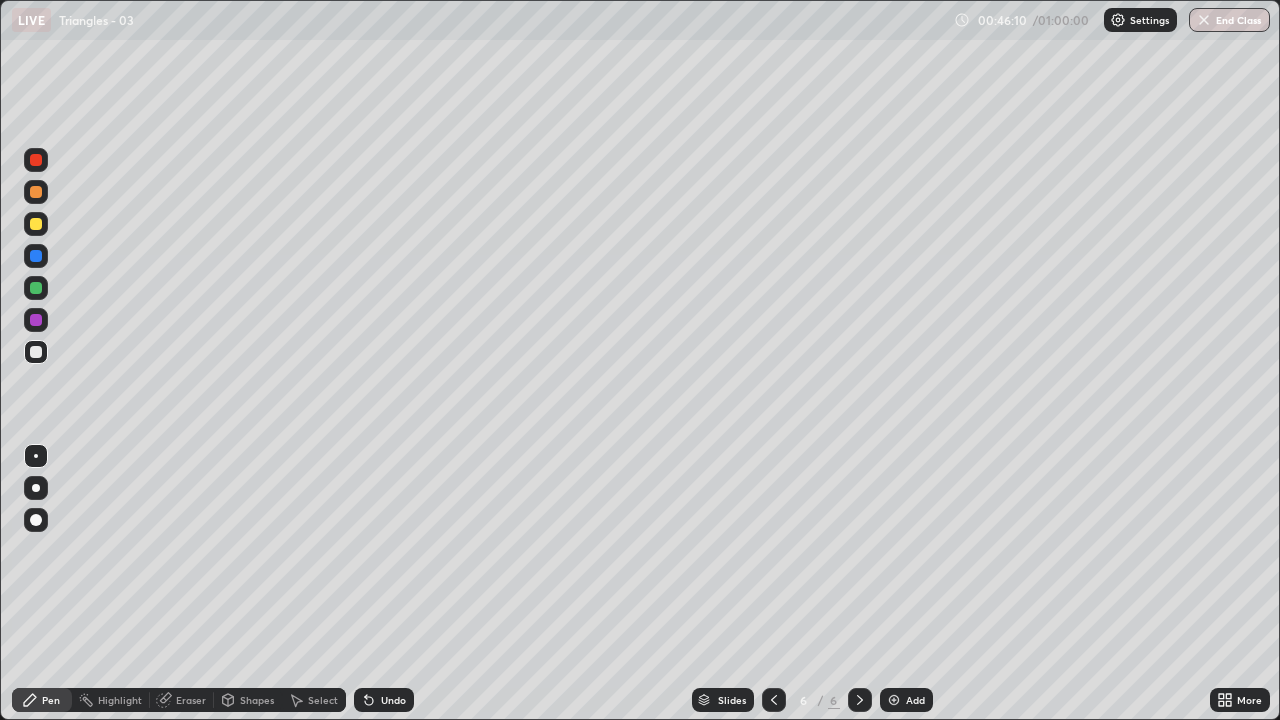 click on "Add" at bounding box center [915, 700] 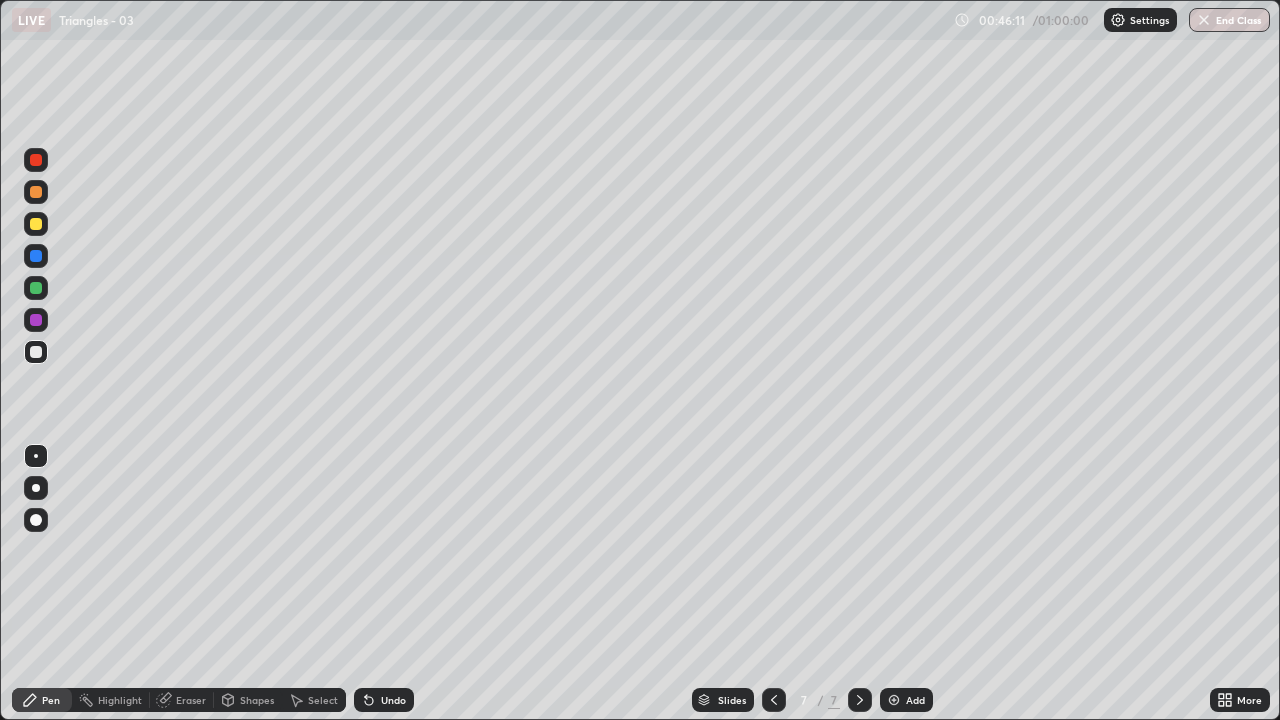 click at bounding box center [36, 320] 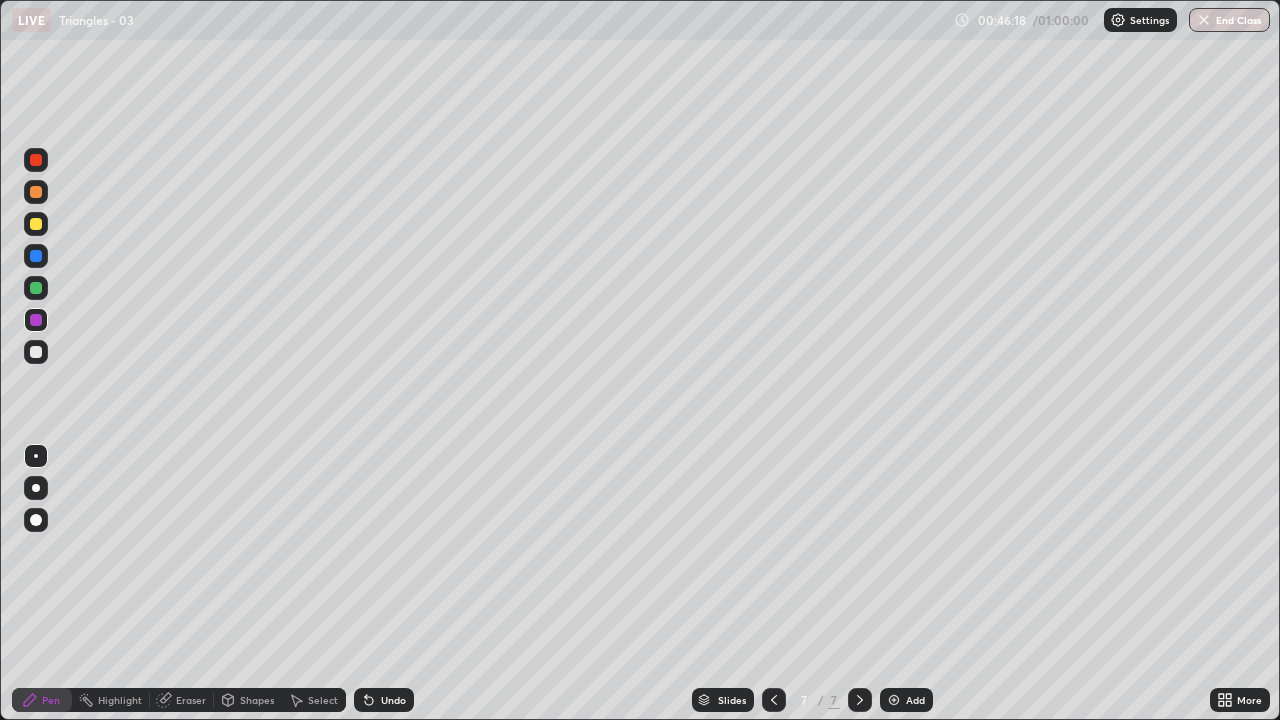 click on "Undo" at bounding box center [384, 700] 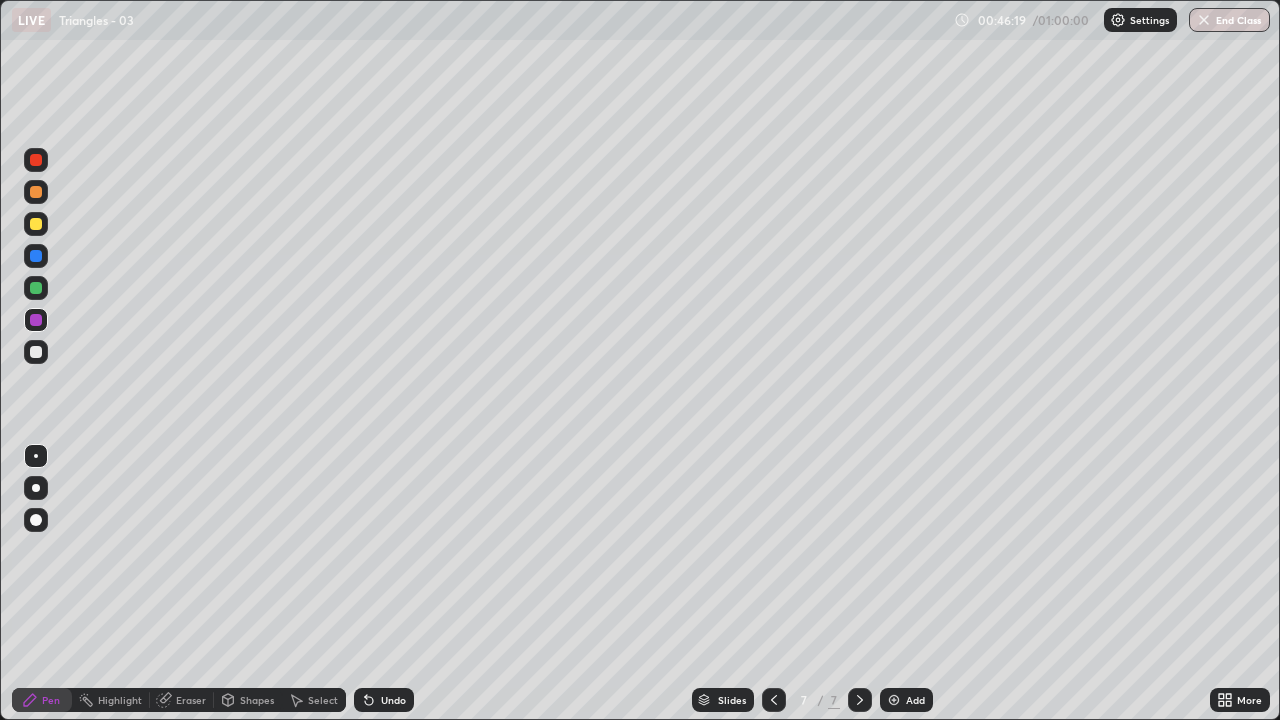 click on "Undo" at bounding box center (393, 700) 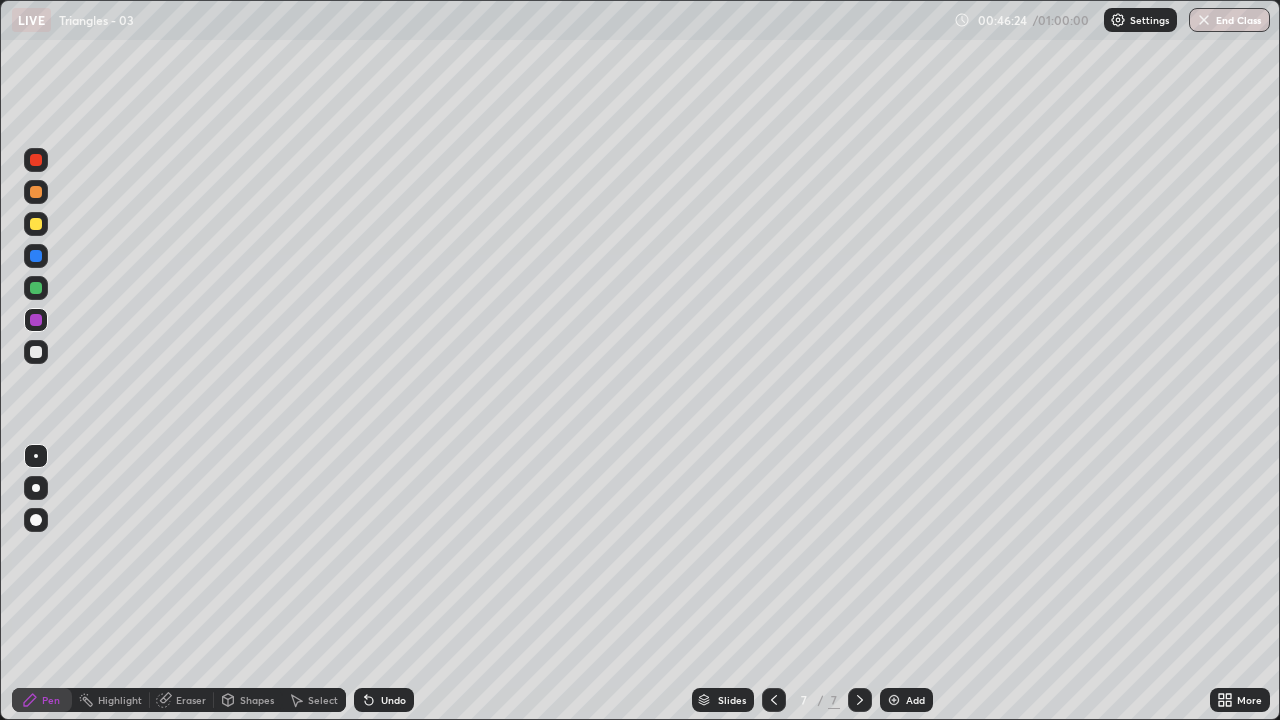 click 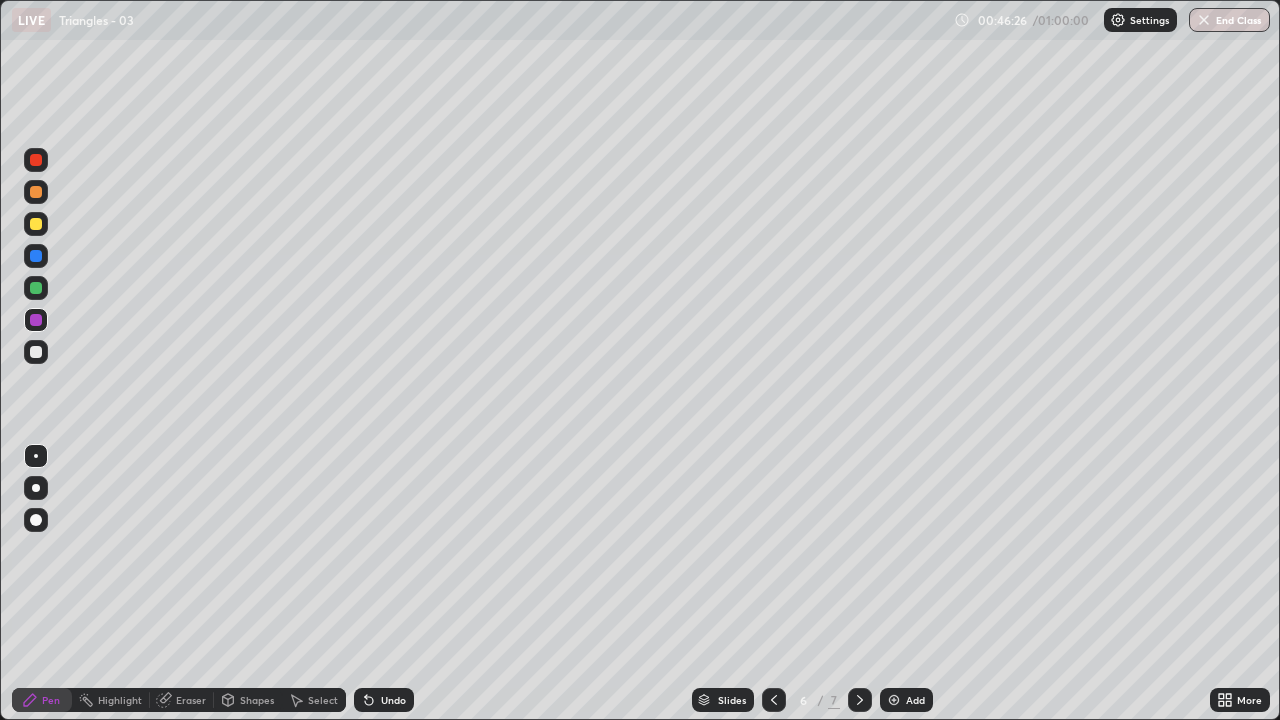 click 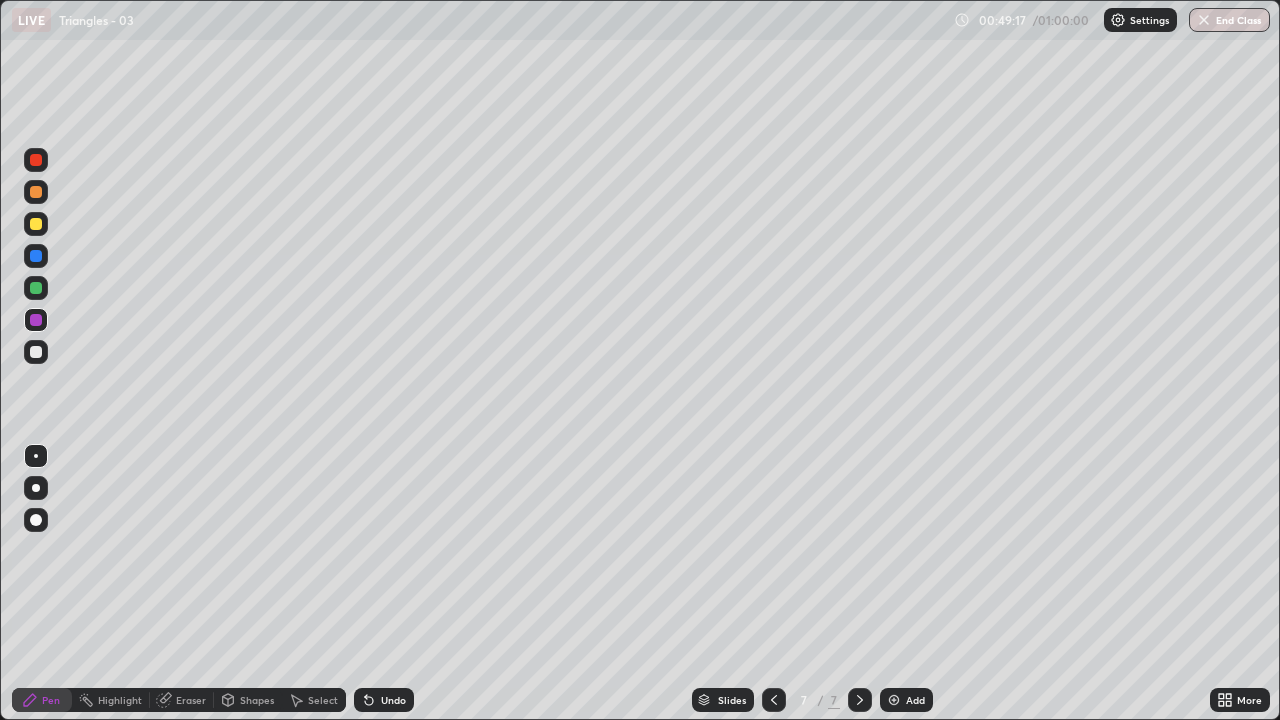 click on "Undo" at bounding box center [384, 700] 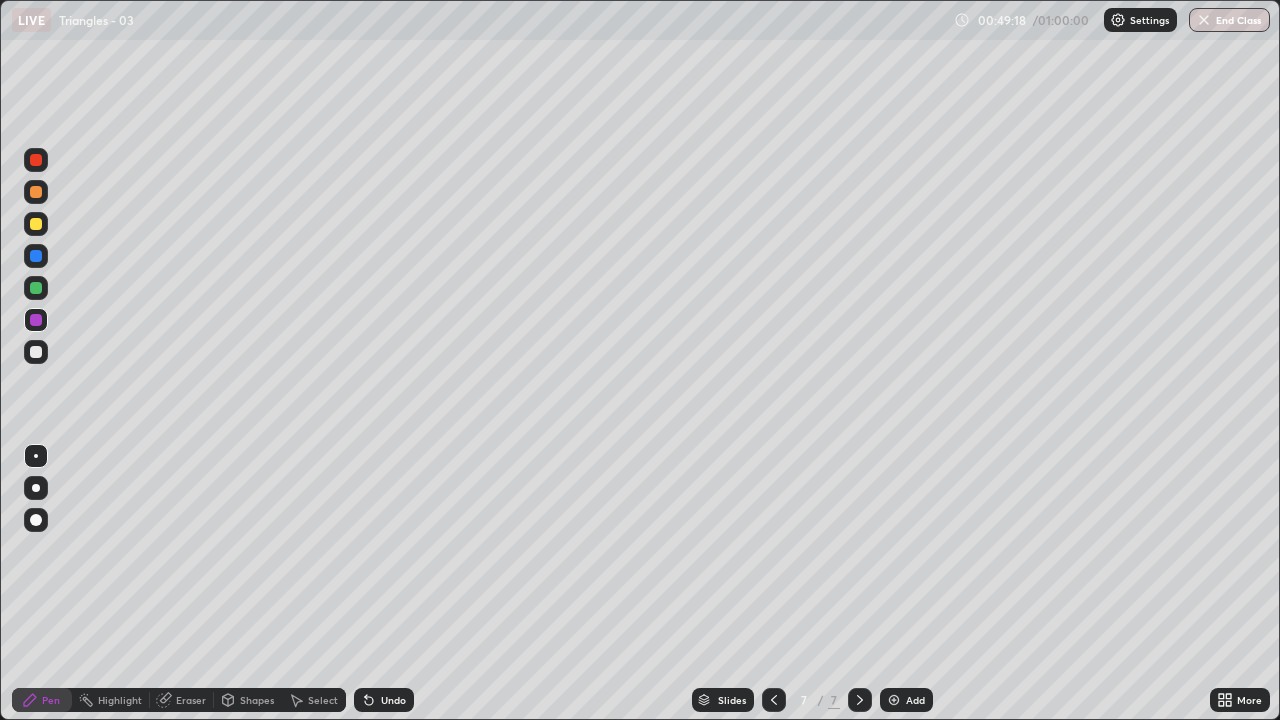 click on "Undo" at bounding box center [384, 700] 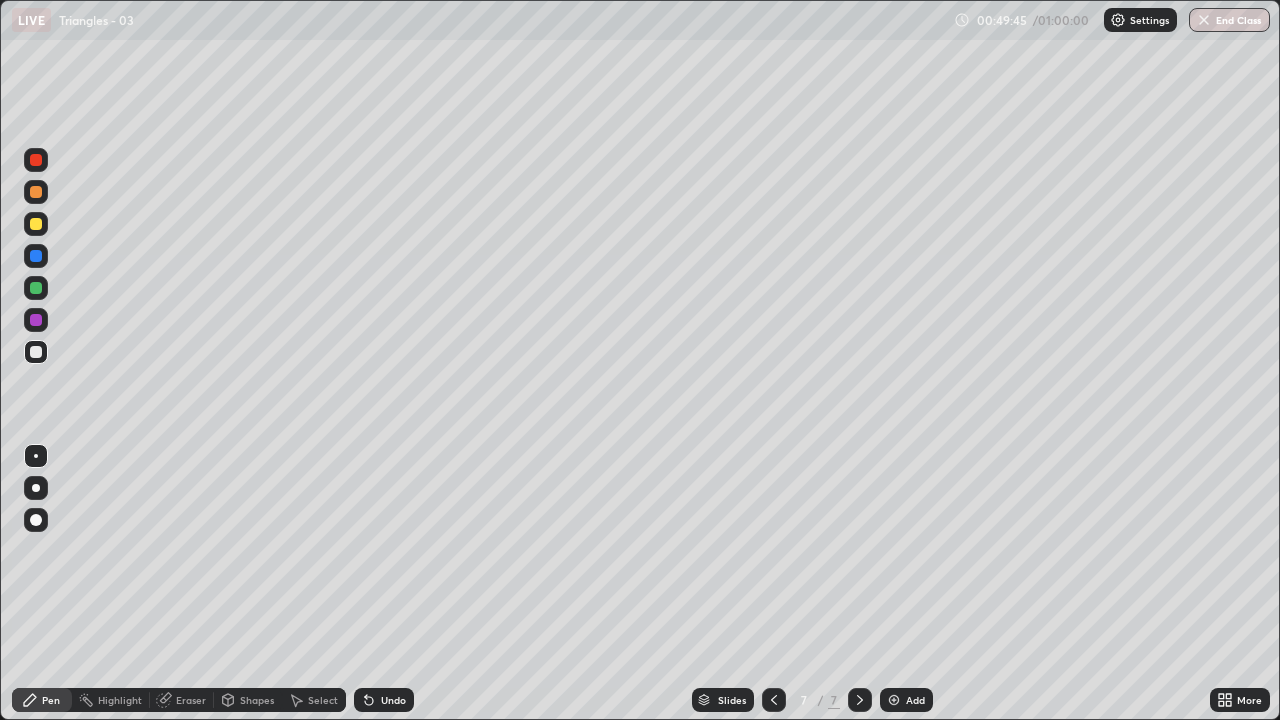 click on "Eraser" at bounding box center (191, 700) 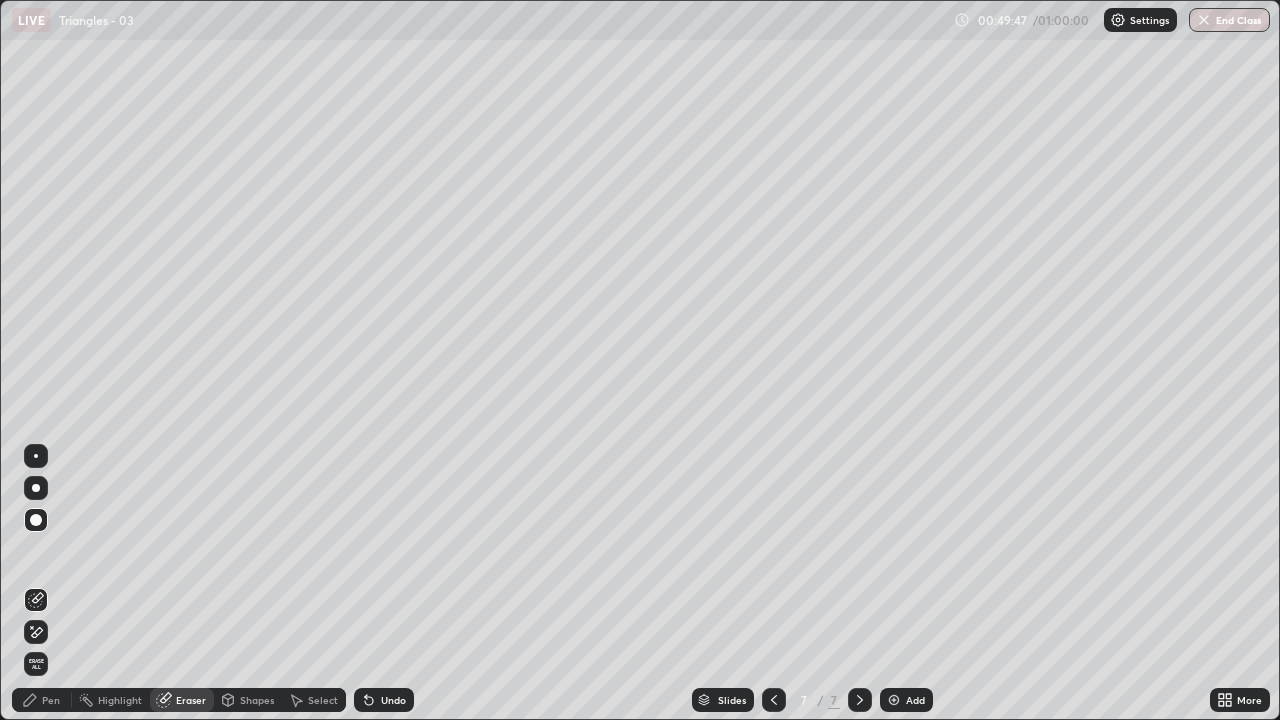 click at bounding box center [36, 456] 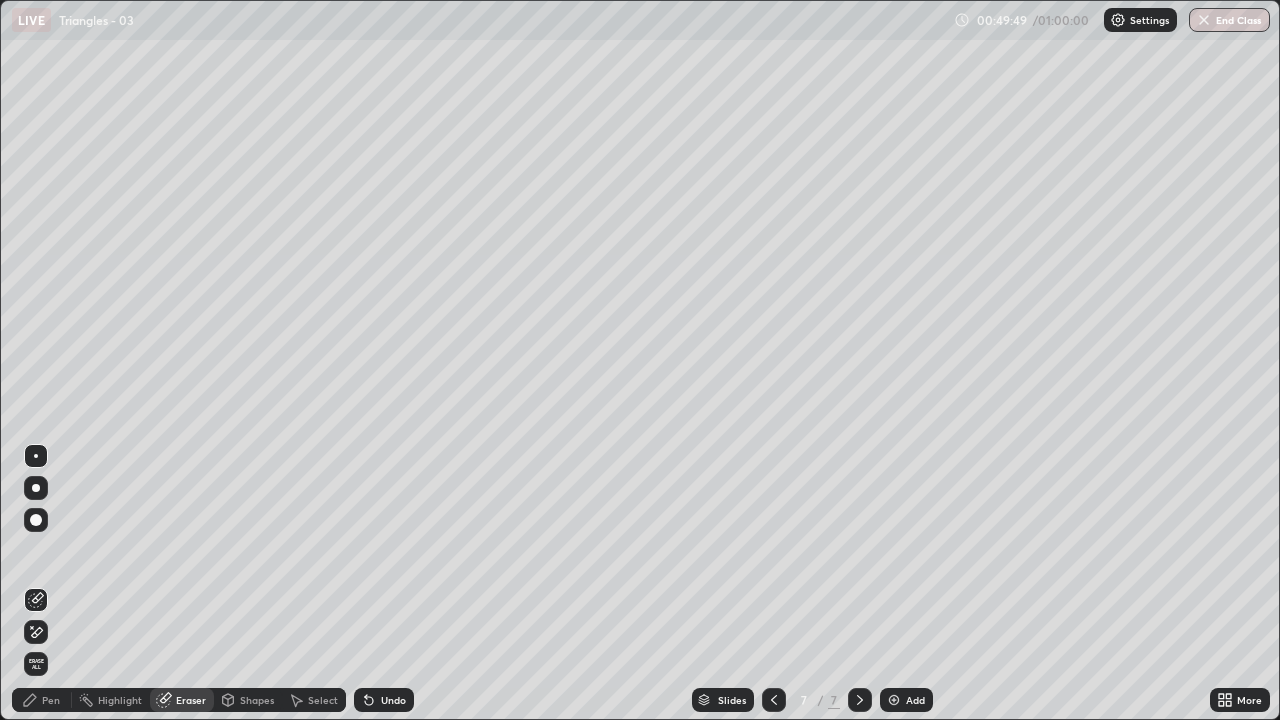 click on "Pen" at bounding box center [51, 700] 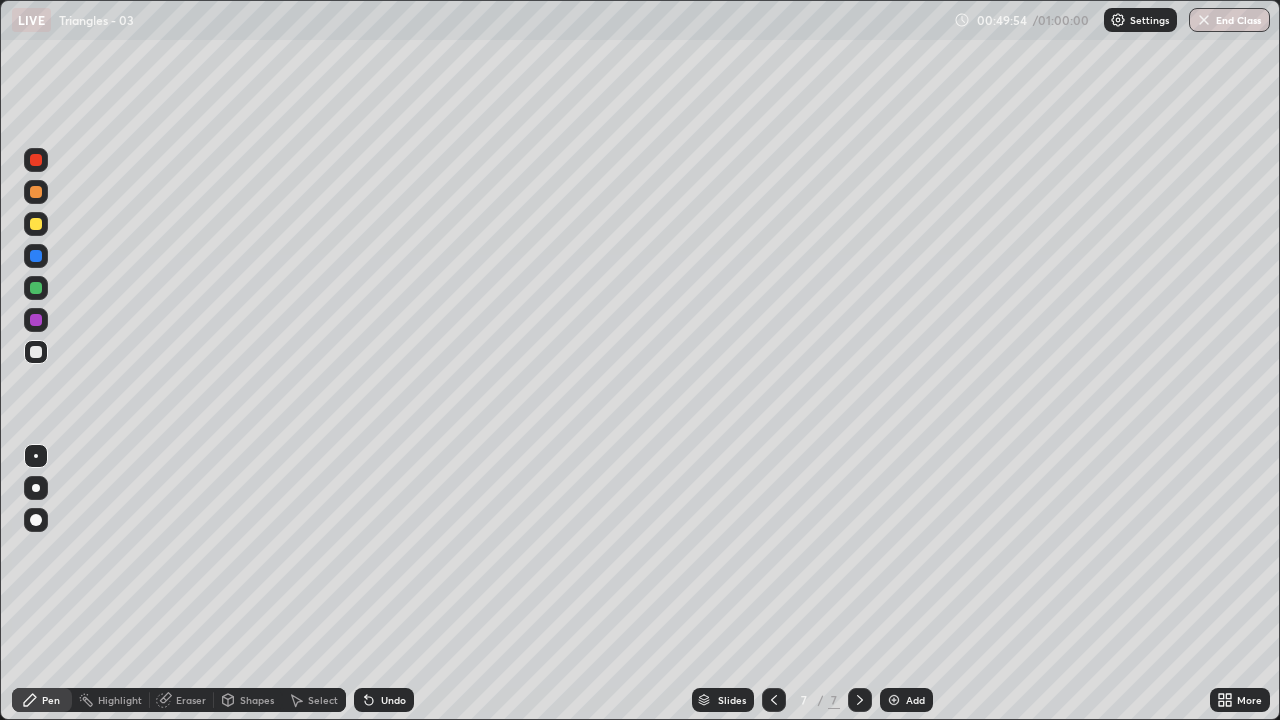 click at bounding box center [36, 320] 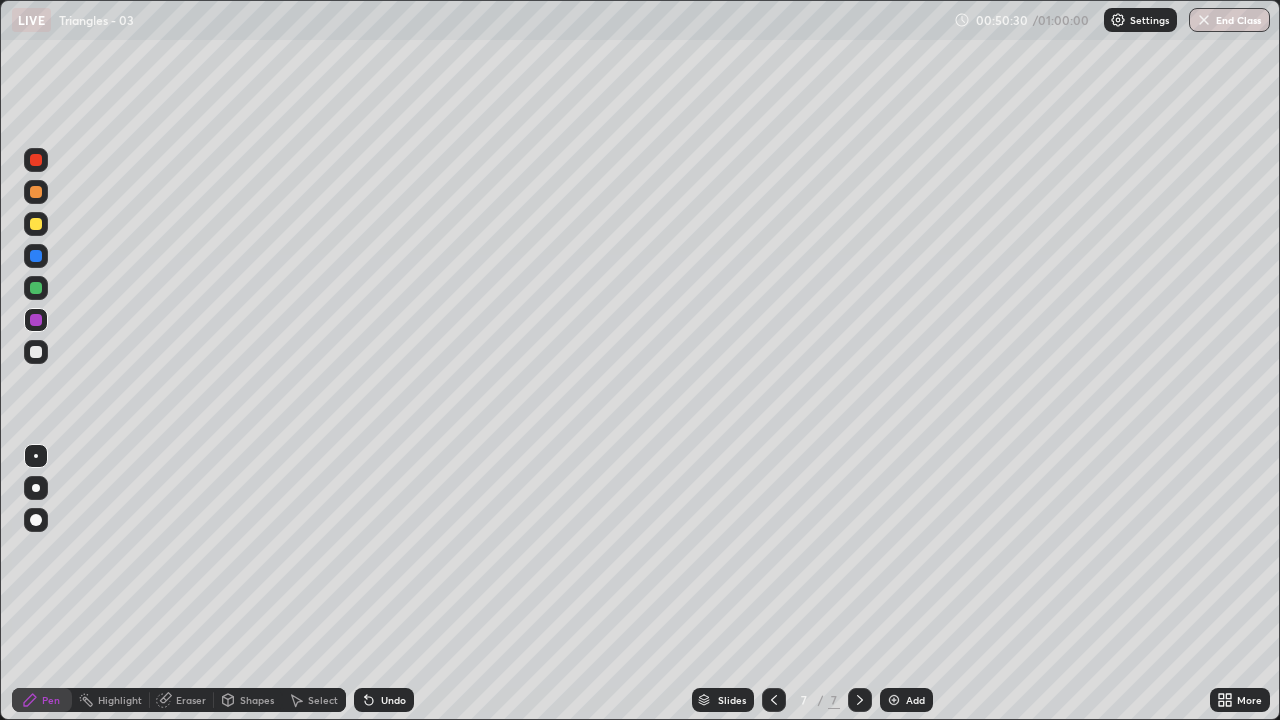 click at bounding box center [36, 352] 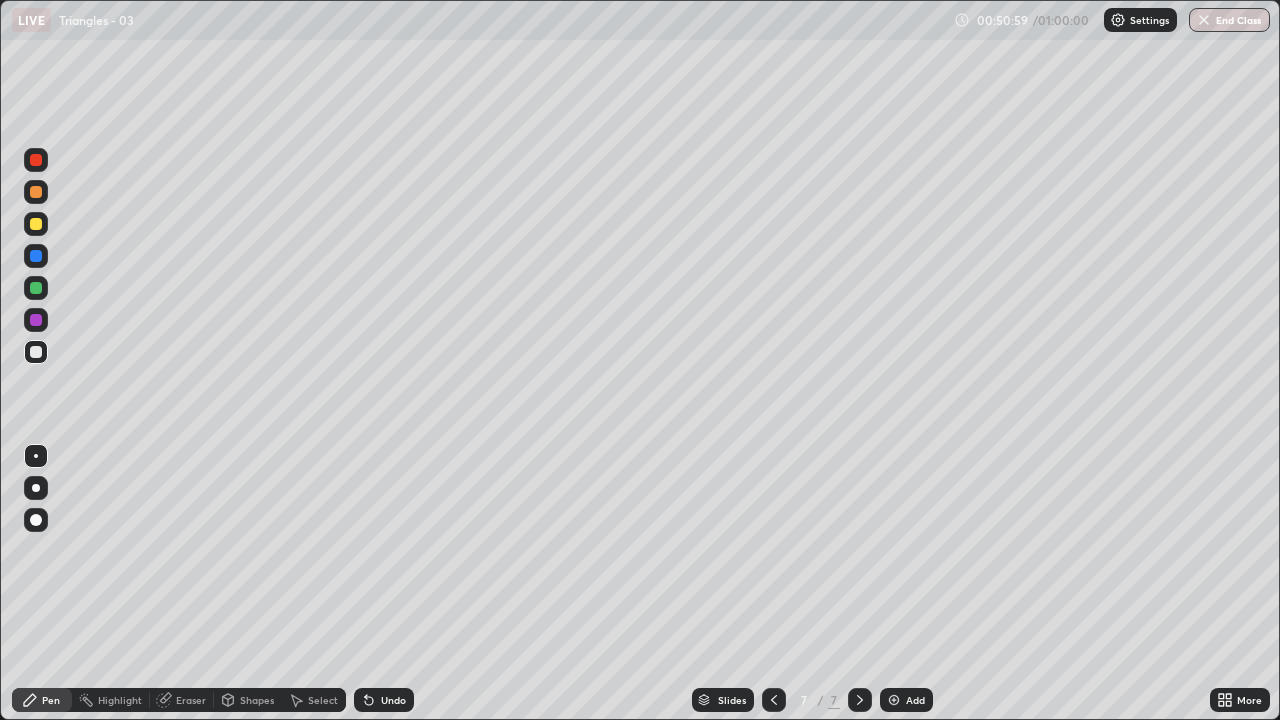 click at bounding box center [36, 320] 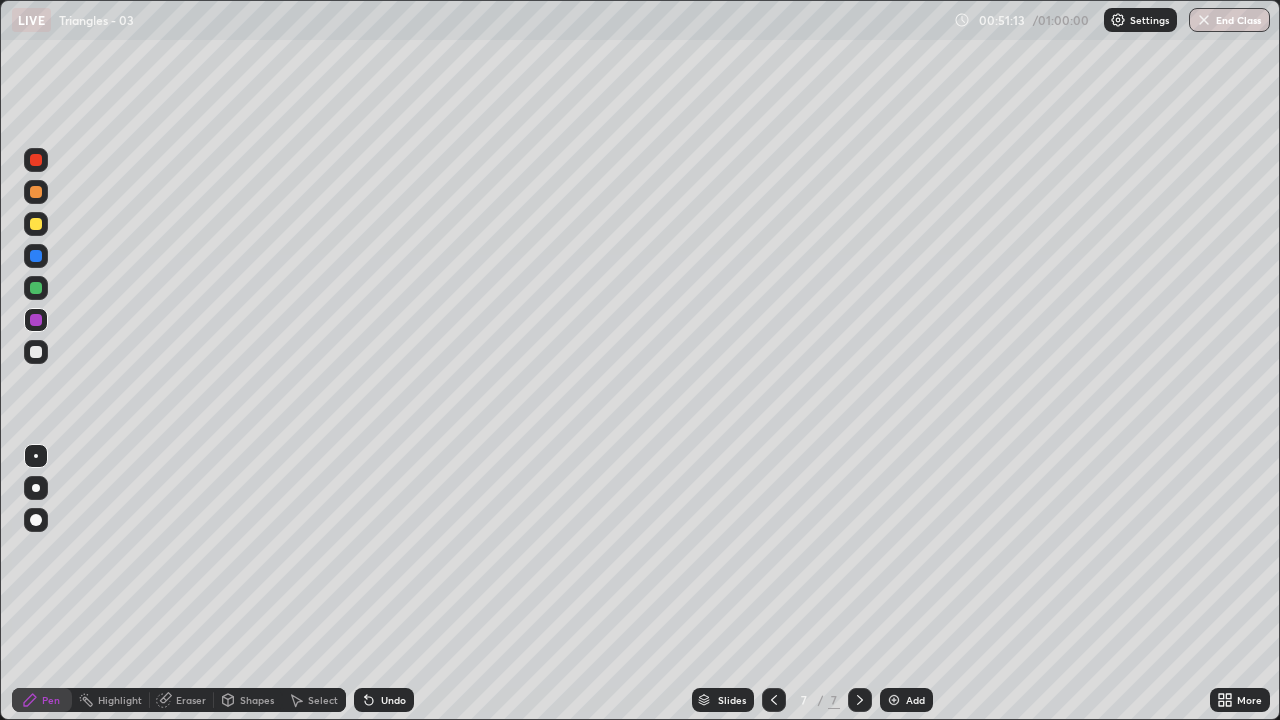 click at bounding box center [36, 352] 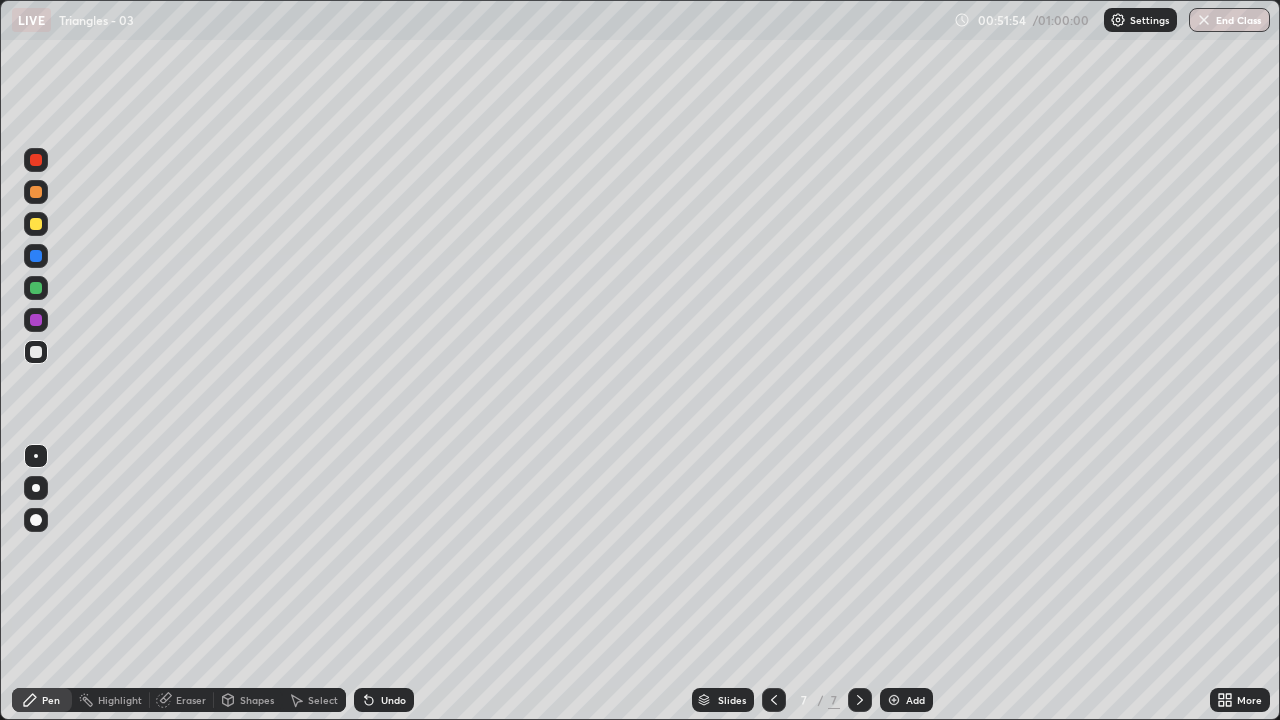 click at bounding box center (36, 320) 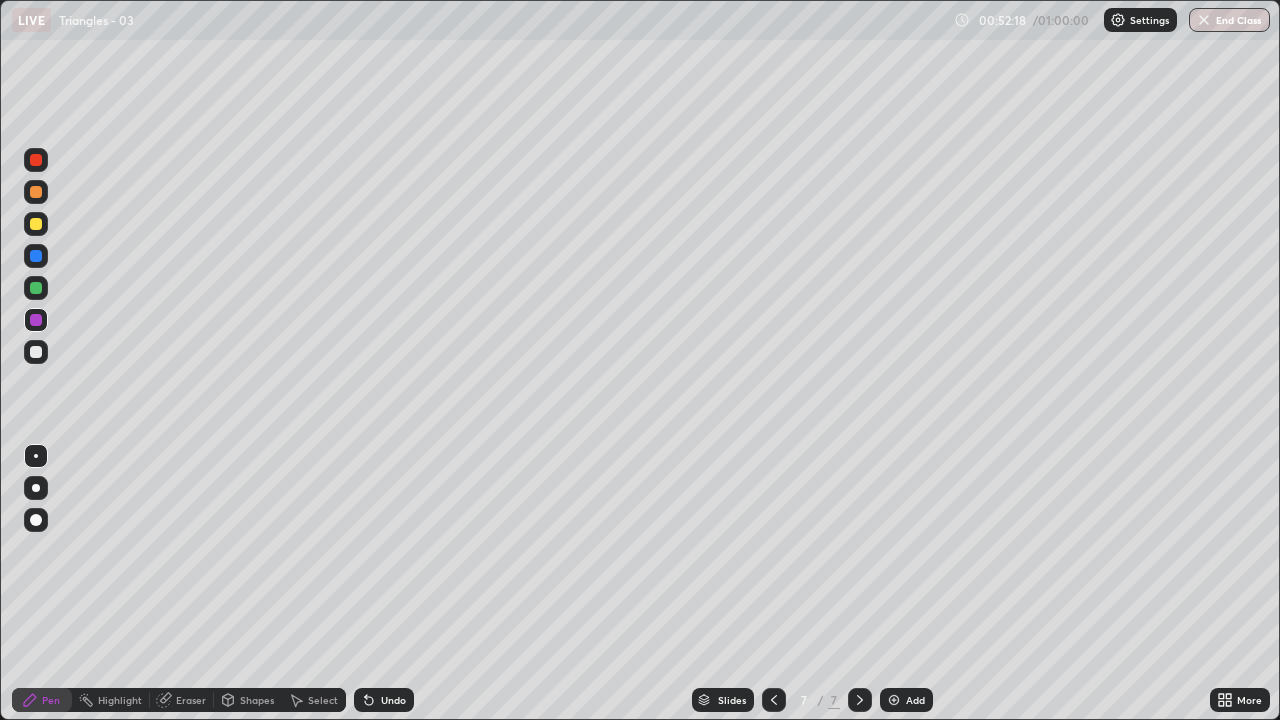click at bounding box center [36, 352] 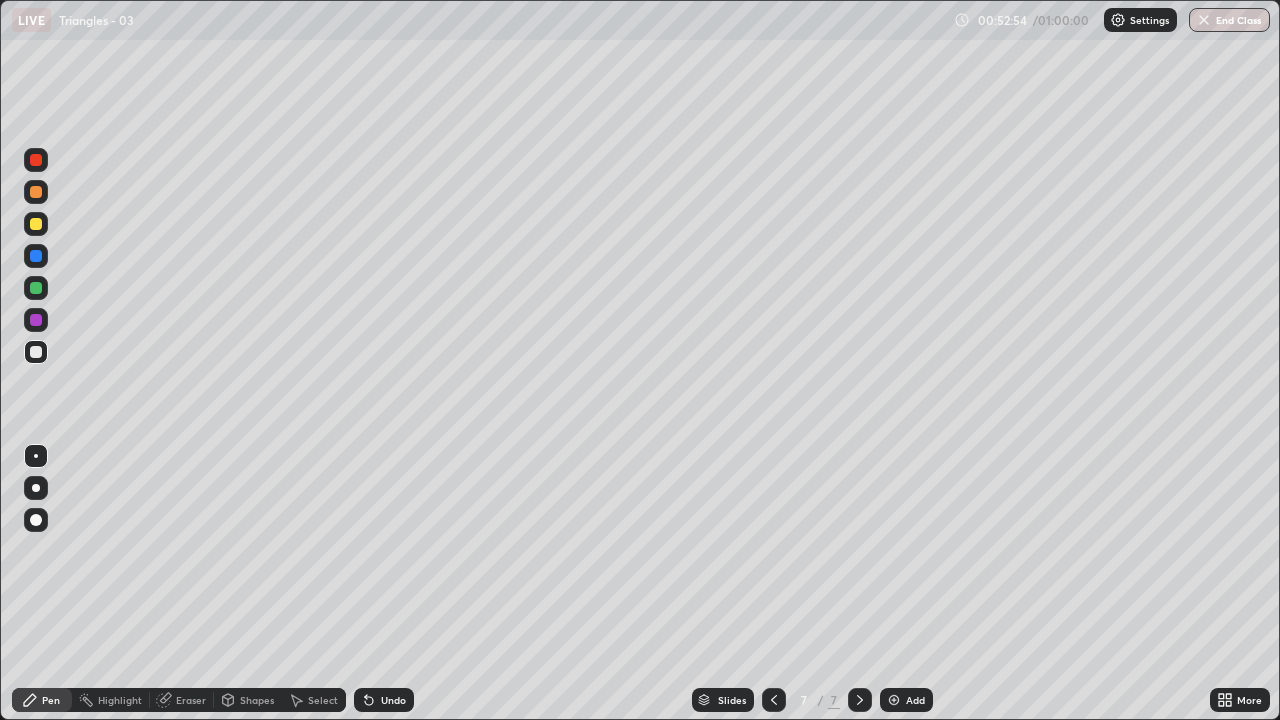 click at bounding box center [36, 320] 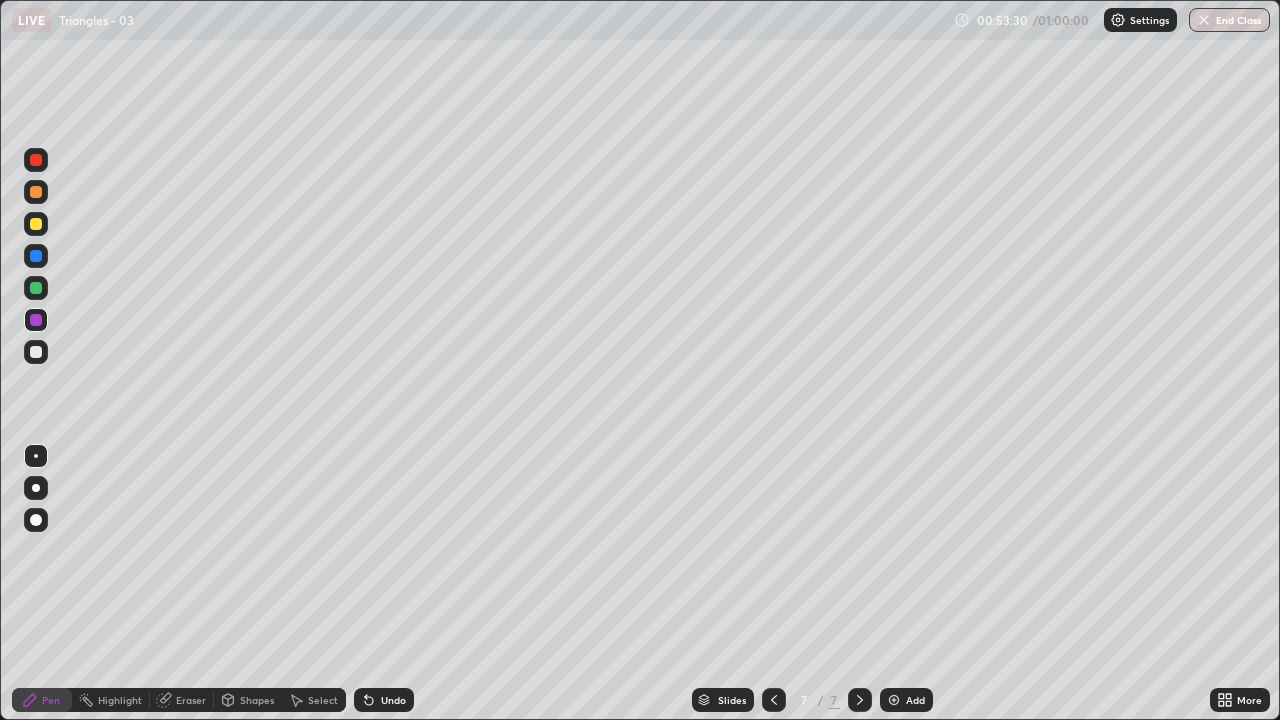 click at bounding box center [36, 352] 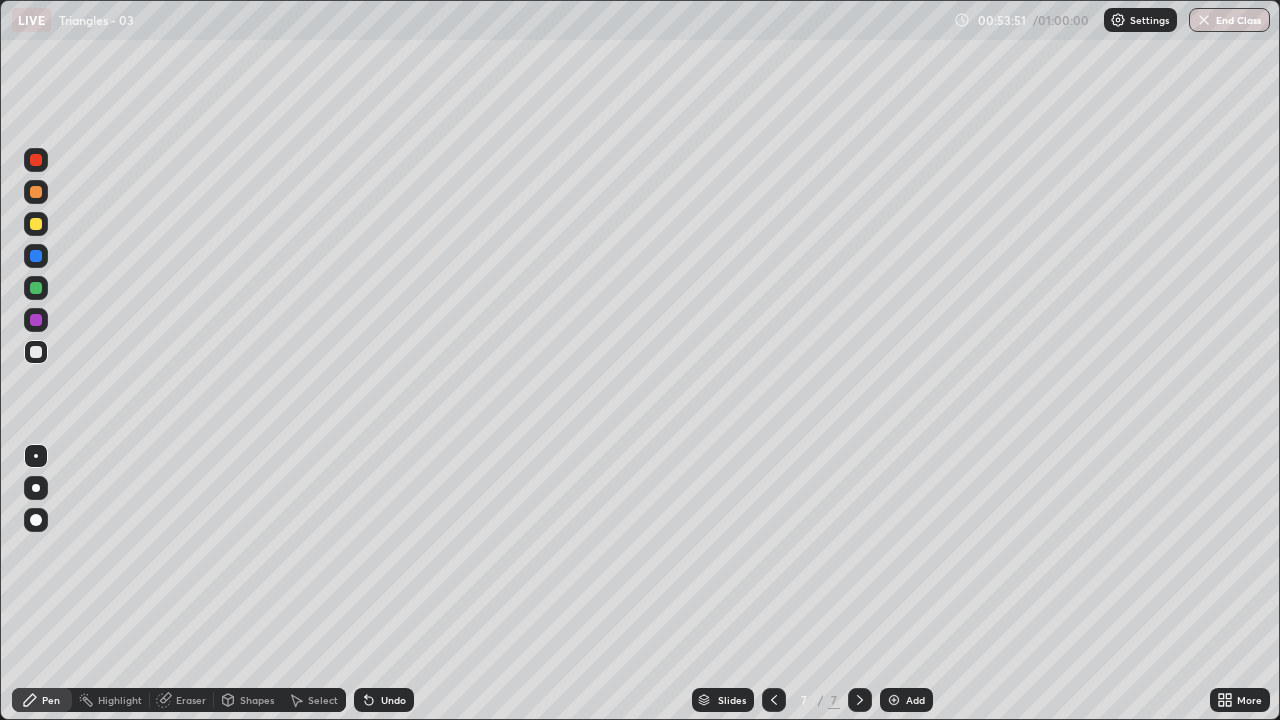 click on "Eraser" at bounding box center [191, 700] 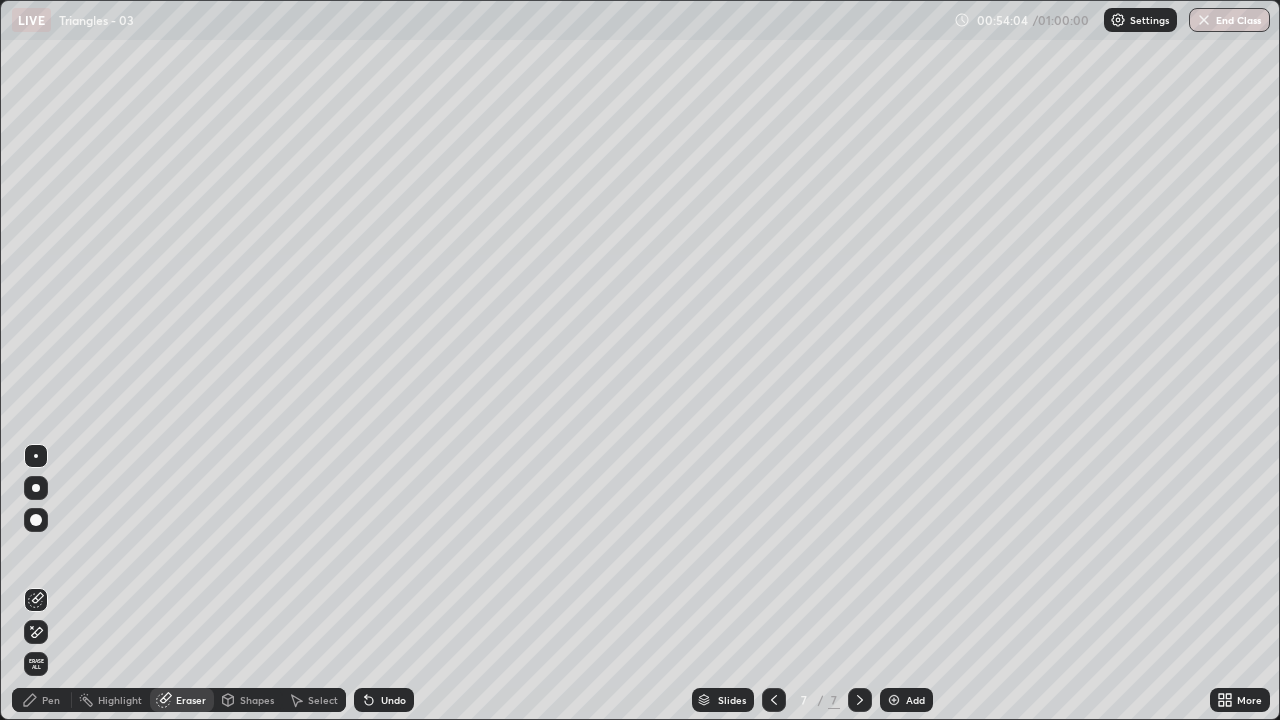 click on "Pen" at bounding box center [42, 700] 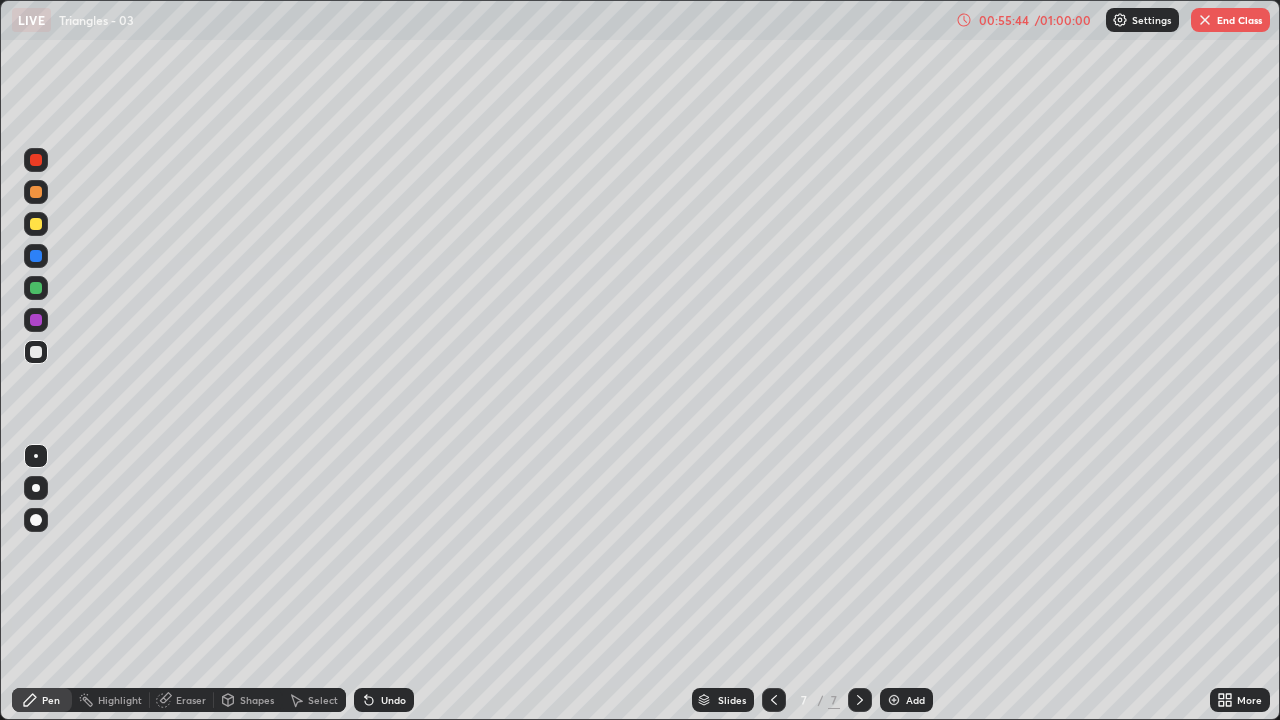 click on "End Class" at bounding box center (1230, 20) 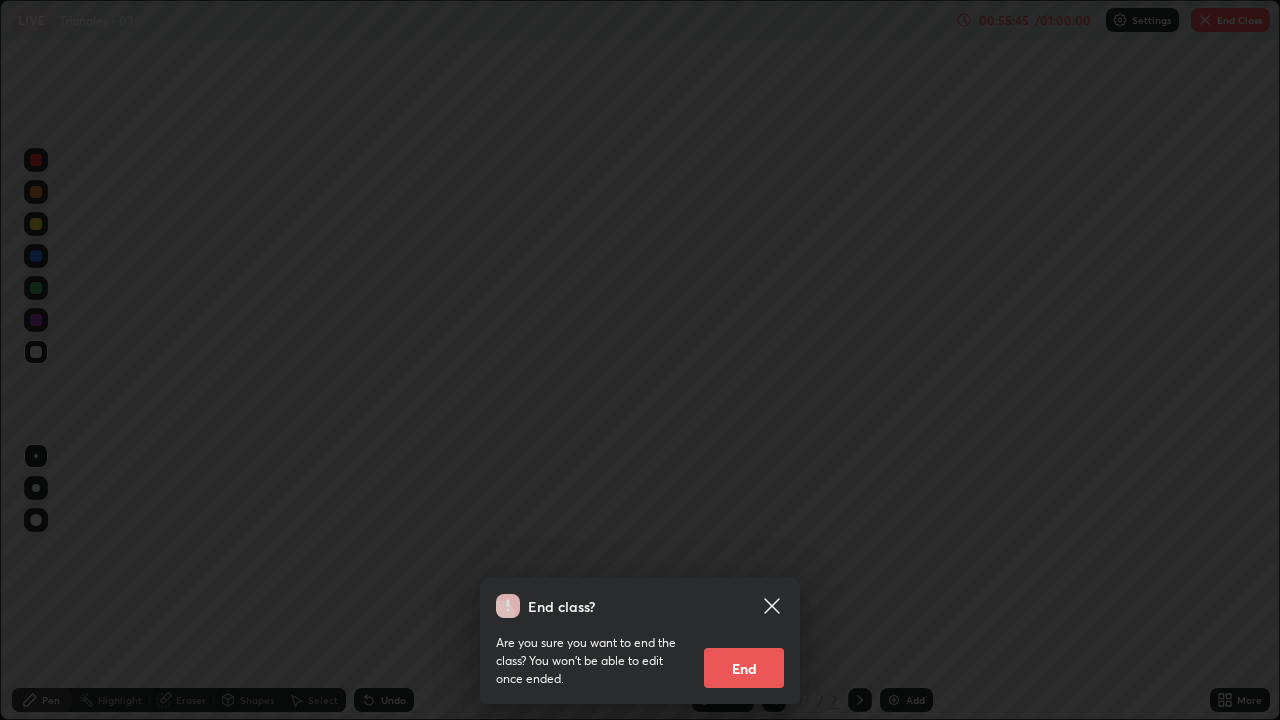 click on "End" at bounding box center [744, 668] 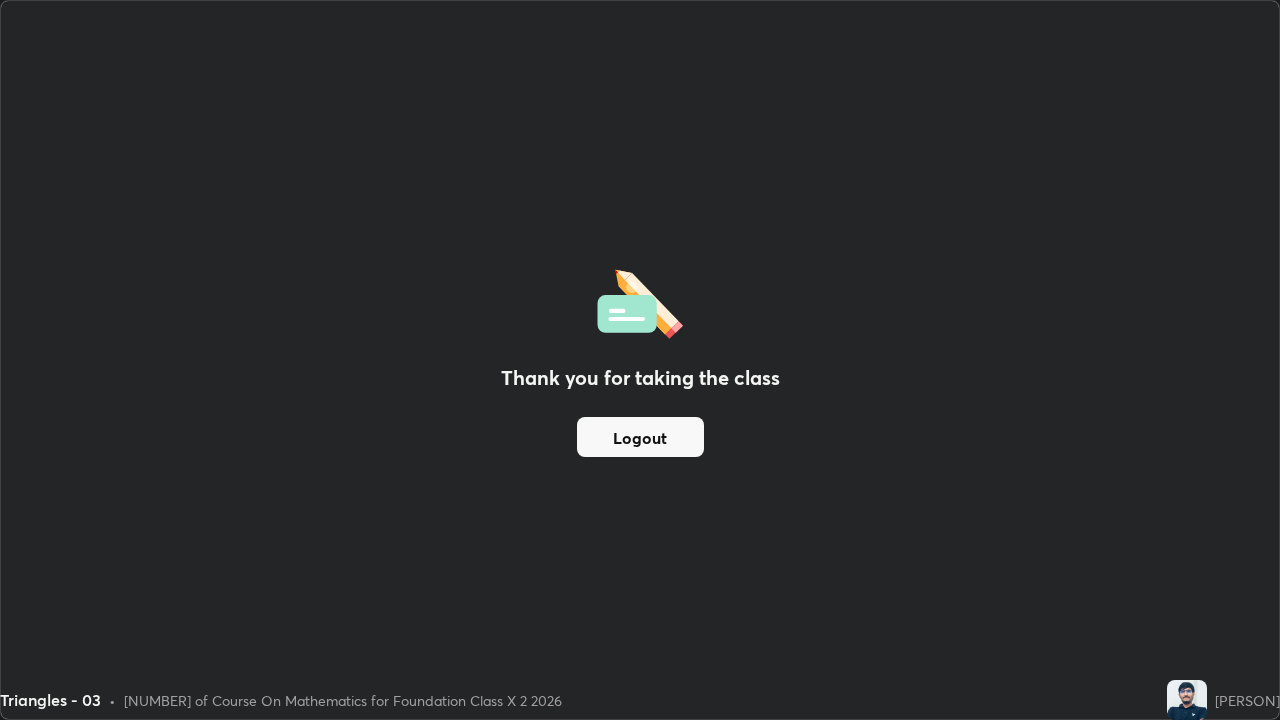 click on "Logout" at bounding box center (640, 437) 